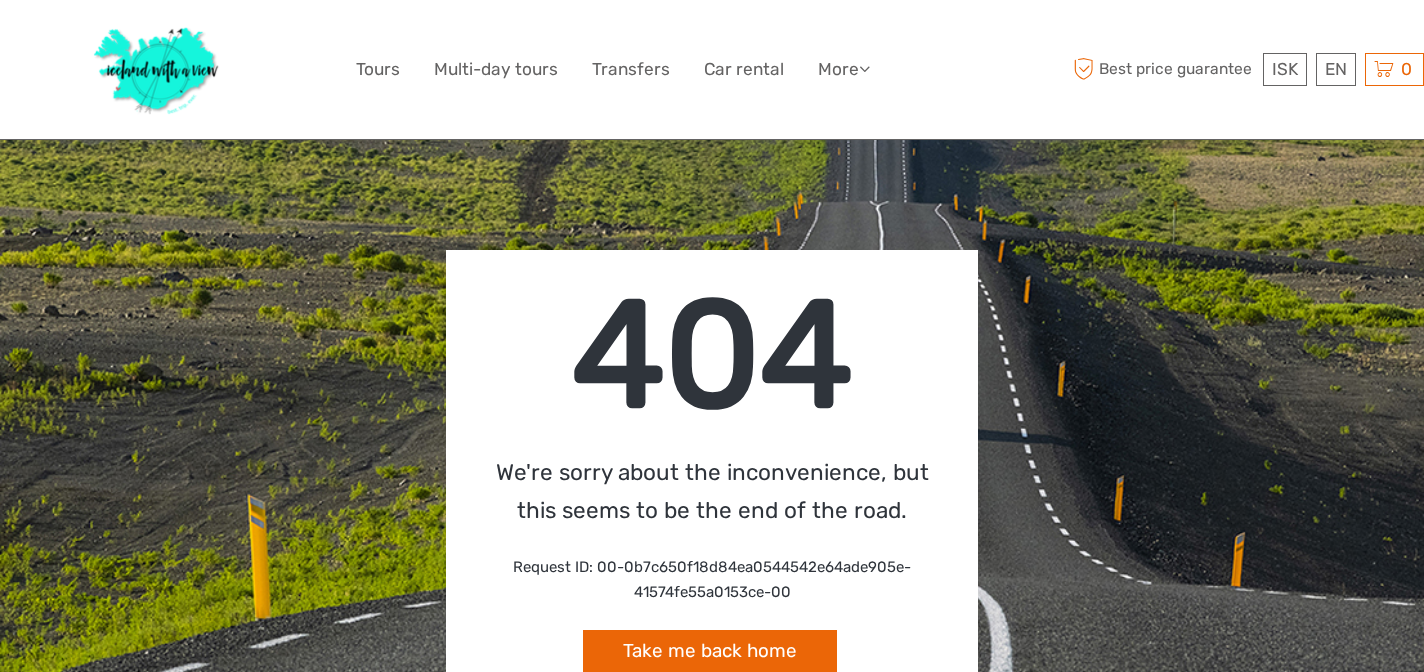 scroll, scrollTop: 0, scrollLeft: 0, axis: both 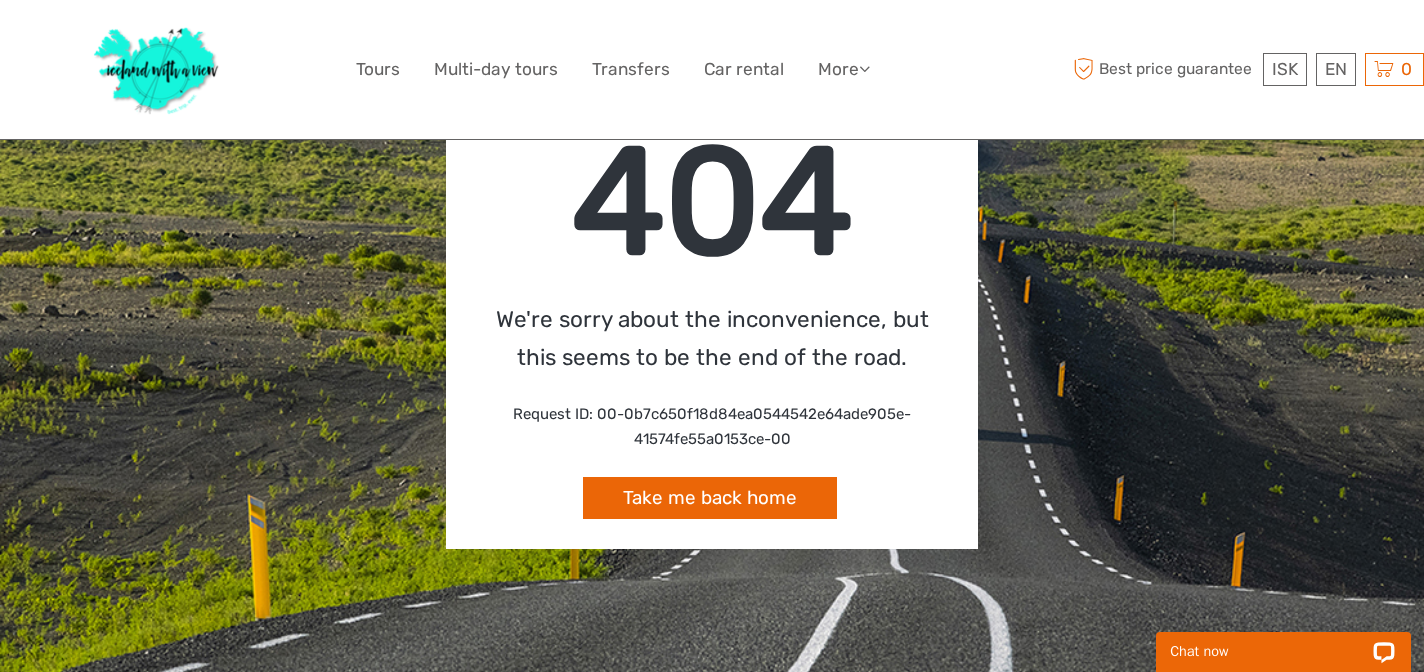 click on "404
We're sorry about the inconvenience, but this seems to be the end of the road.
Request ID: 00-0b7c650f18d84ea0544542e64ade905e-41574fe55a0153ce-00
Take me back home" at bounding box center (712, 323) 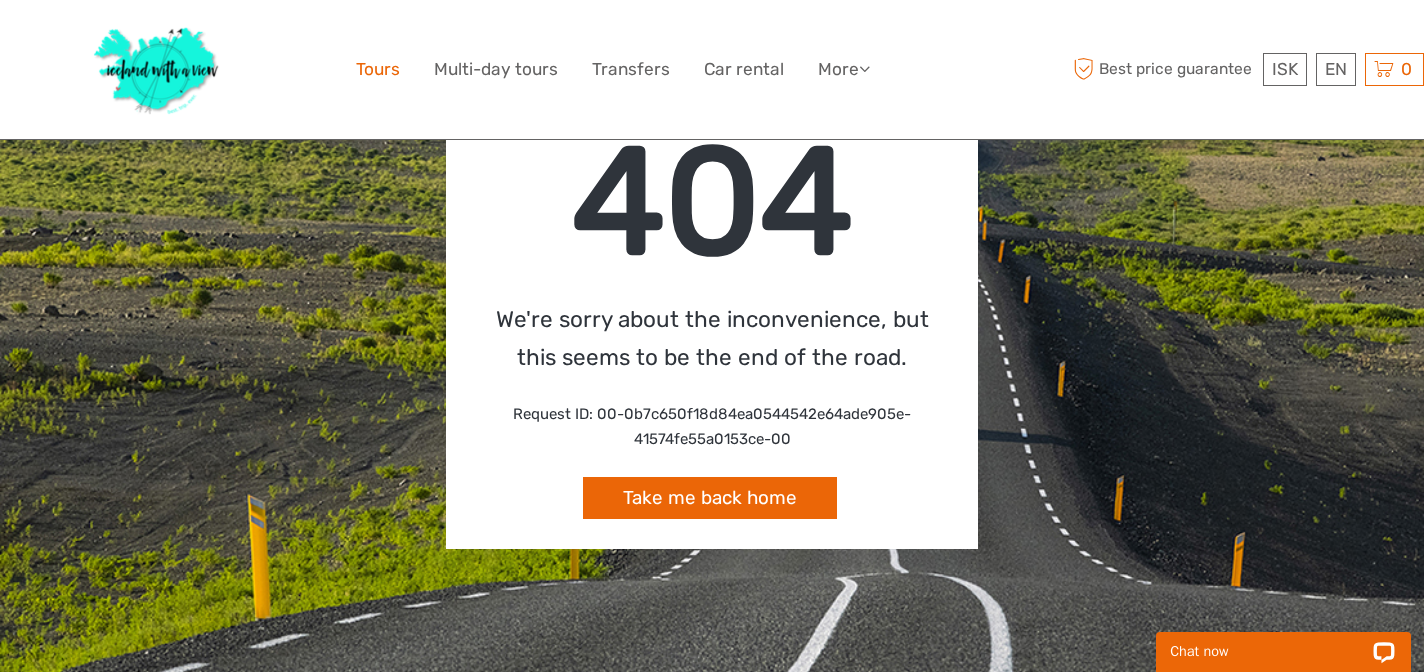 click on "Tours" at bounding box center [378, 69] 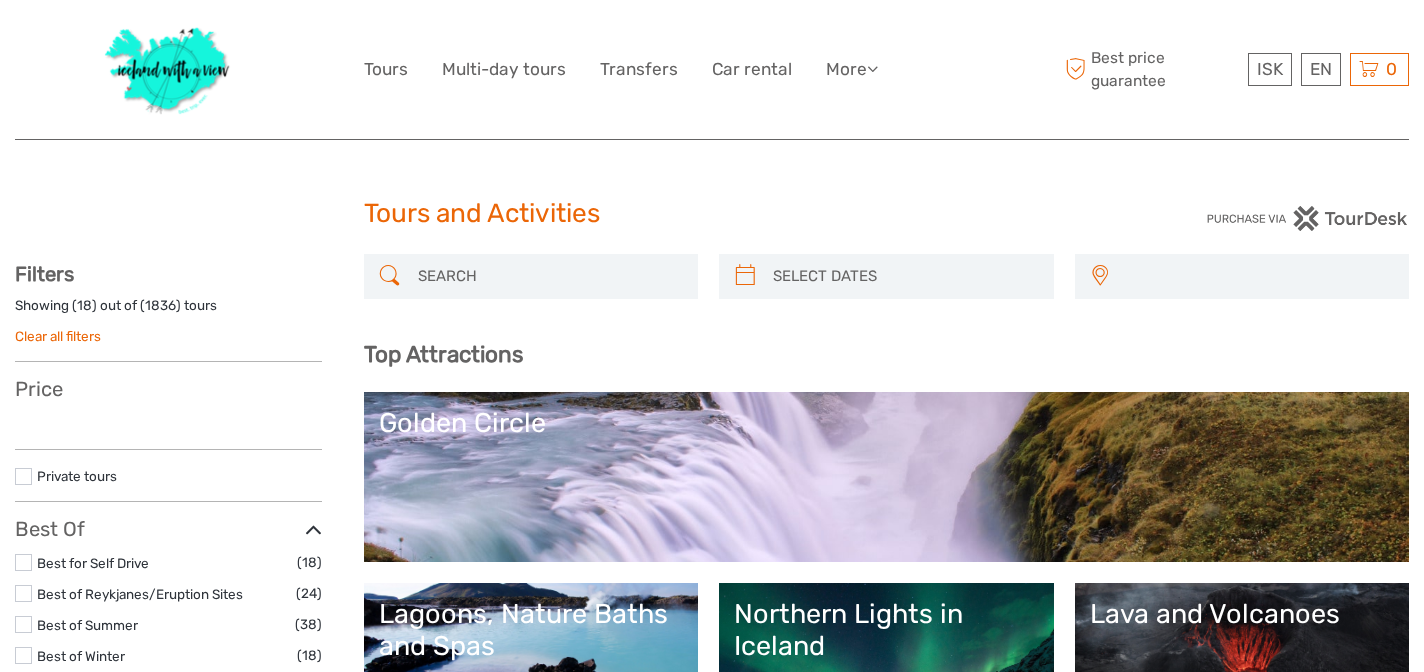 select 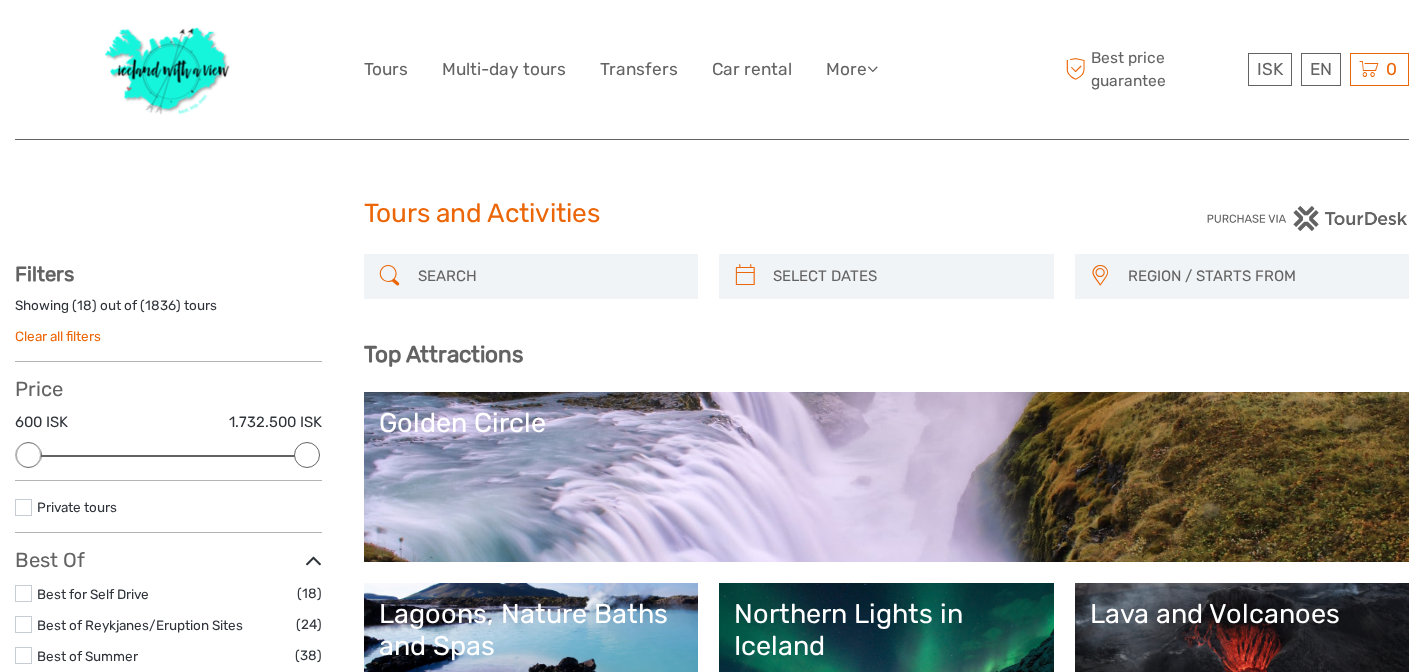 scroll, scrollTop: 0, scrollLeft: 0, axis: both 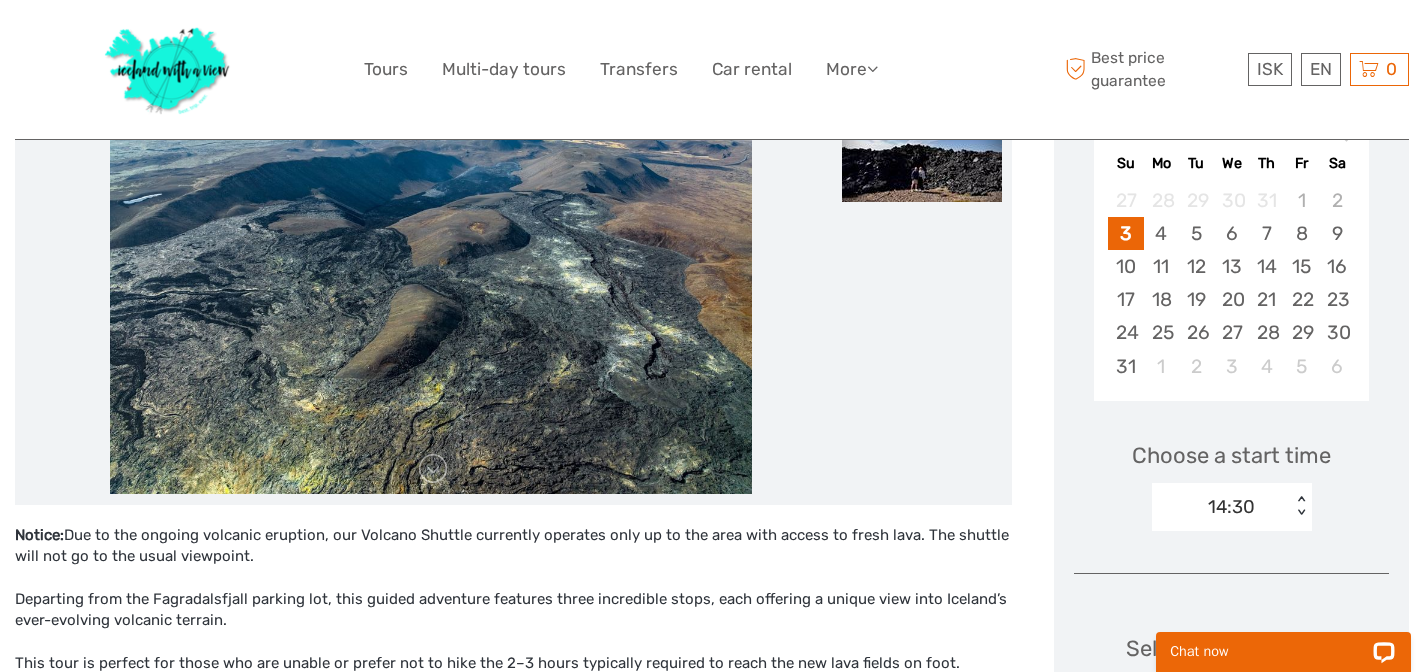 click on "< >" at bounding box center [1300, 506] 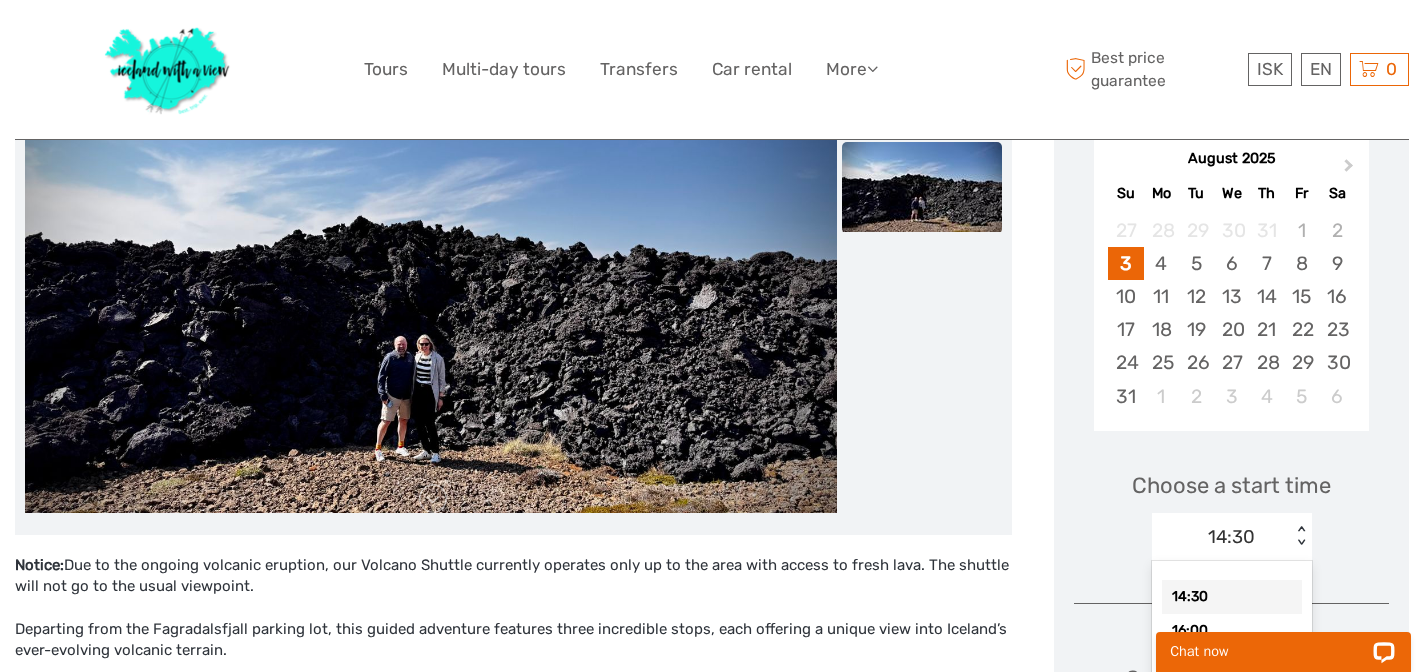 scroll, scrollTop: 359, scrollLeft: 0, axis: vertical 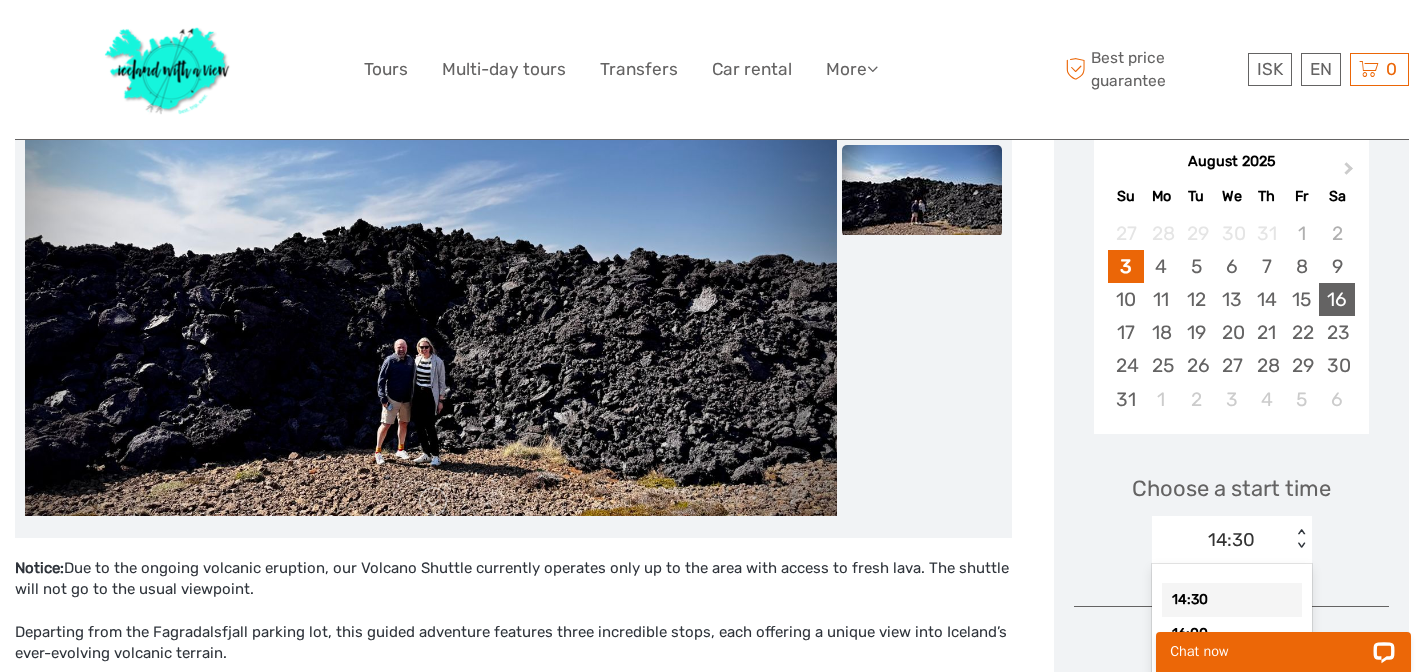 click on "16" at bounding box center (1336, 299) 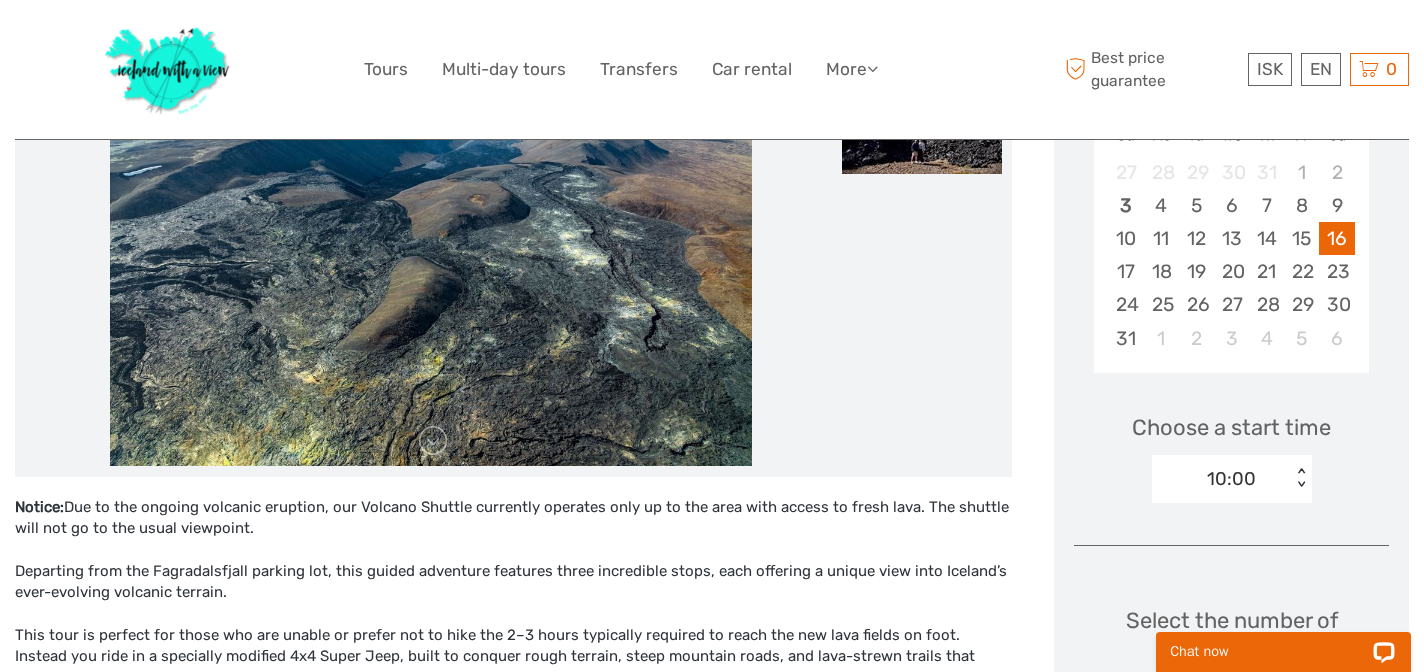scroll, scrollTop: 421, scrollLeft: 0, axis: vertical 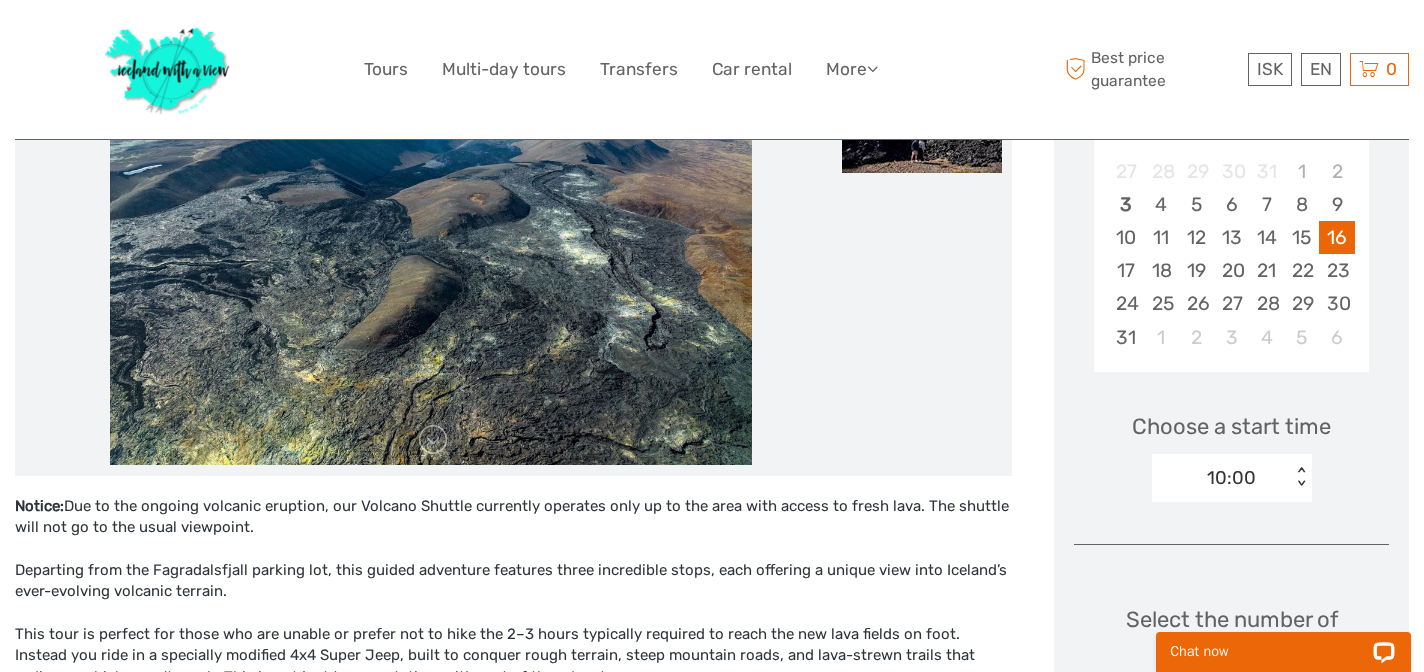 click on "10:00" at bounding box center [1221, 478] 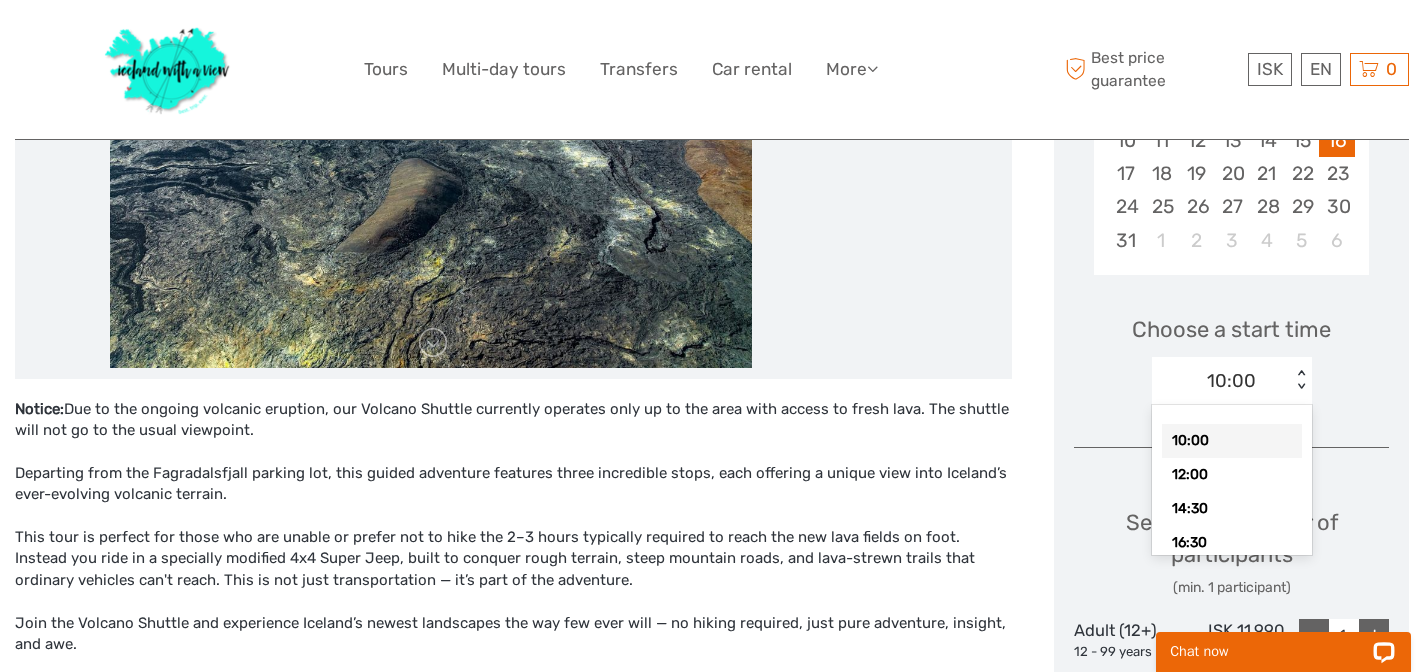 scroll, scrollTop: 522, scrollLeft: 0, axis: vertical 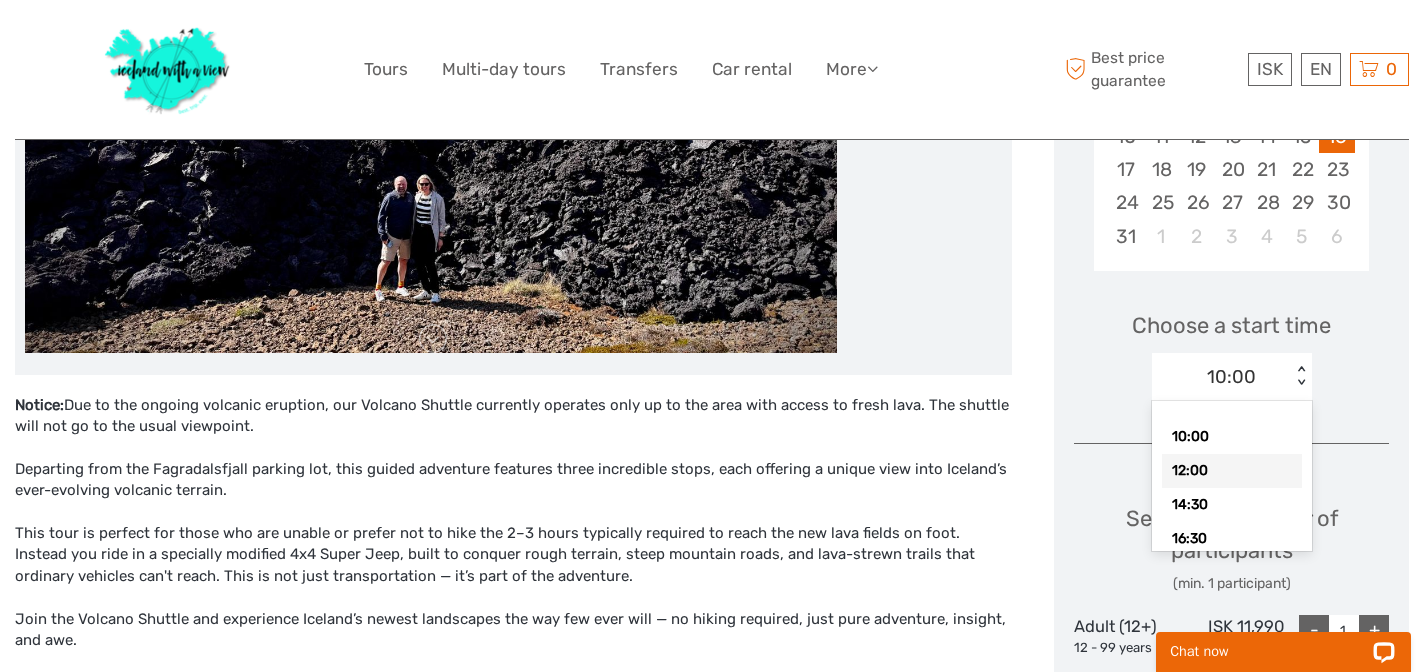 click on "12:00" at bounding box center [1232, 471] 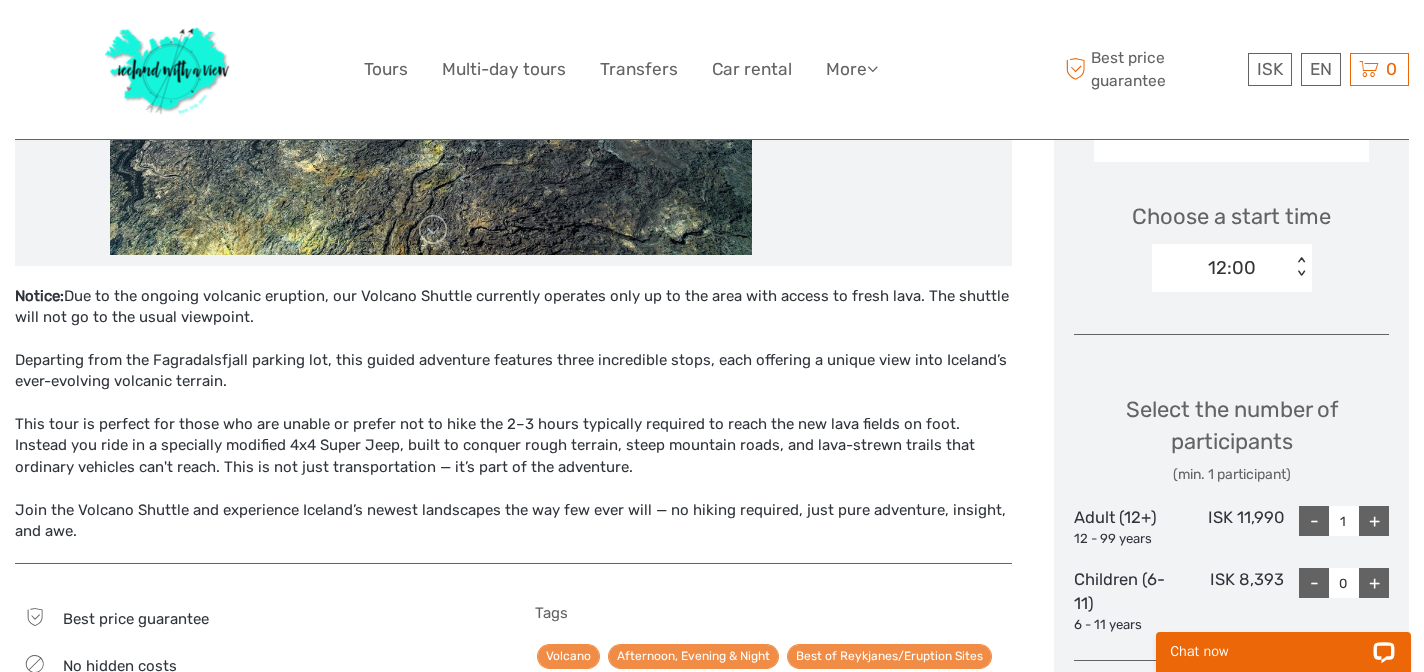 scroll, scrollTop: 632, scrollLeft: 0, axis: vertical 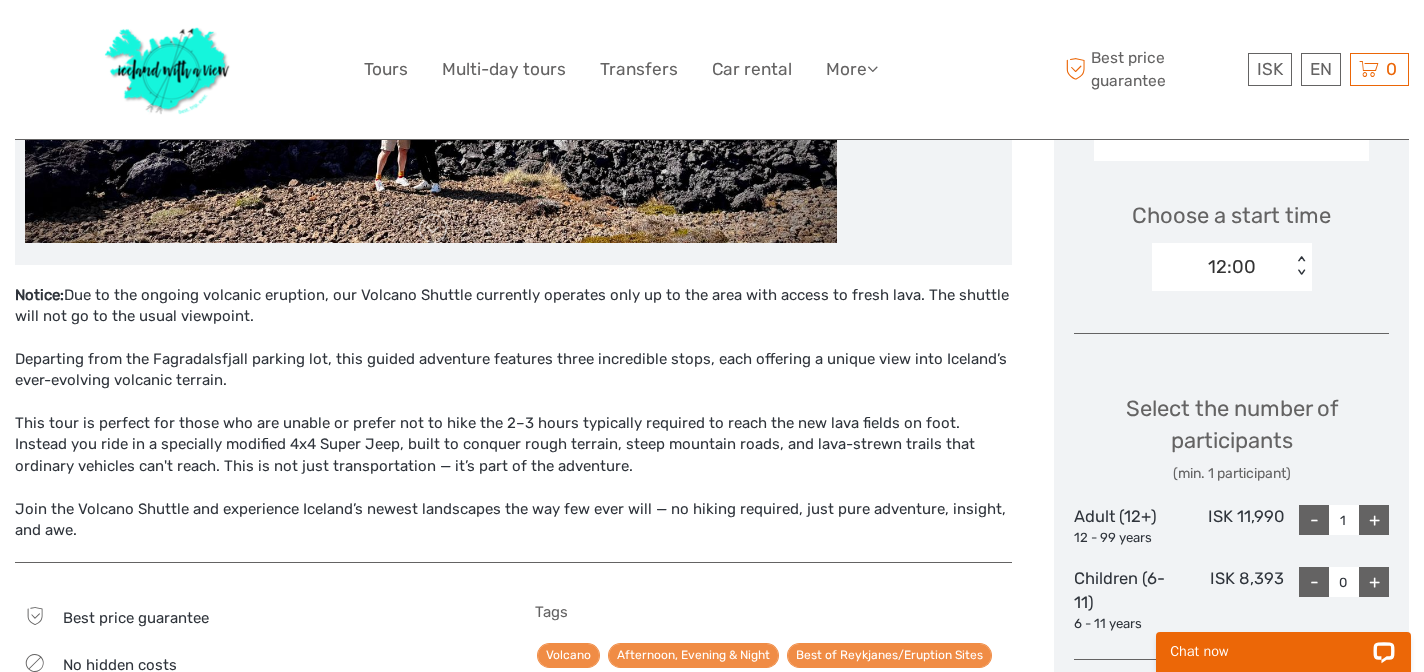 type 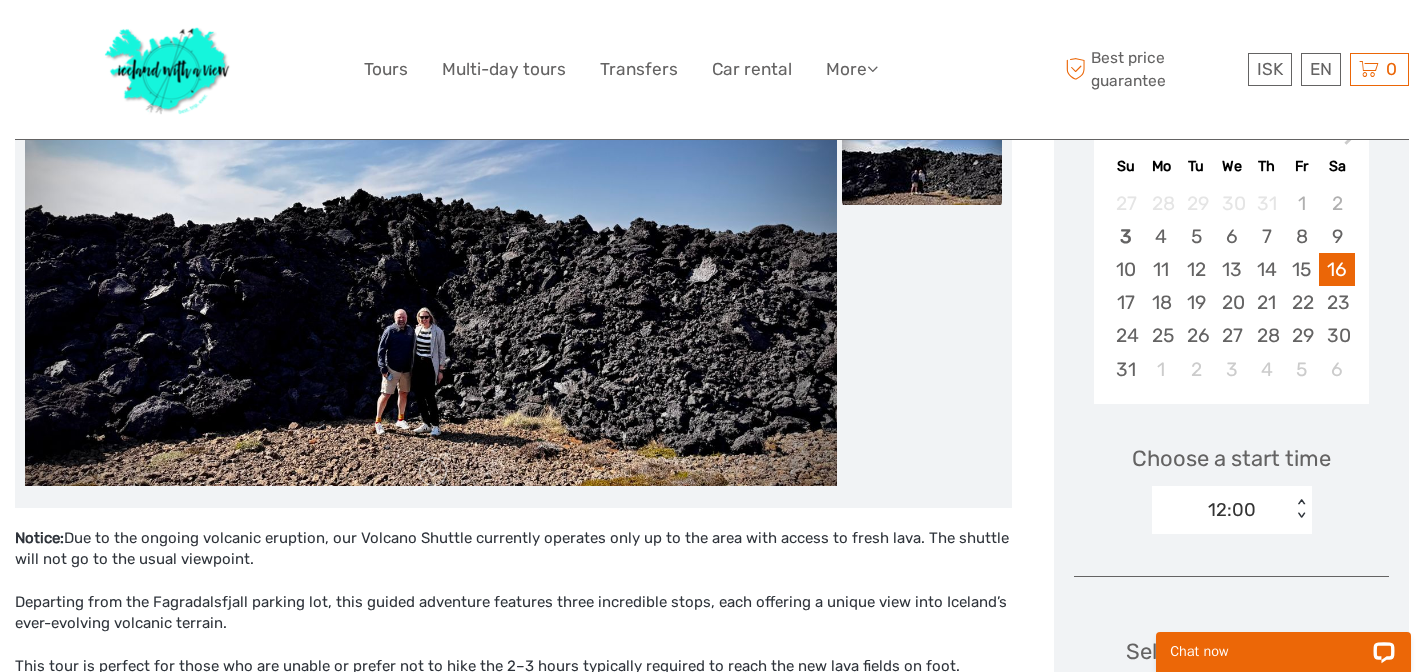 scroll, scrollTop: 381, scrollLeft: 0, axis: vertical 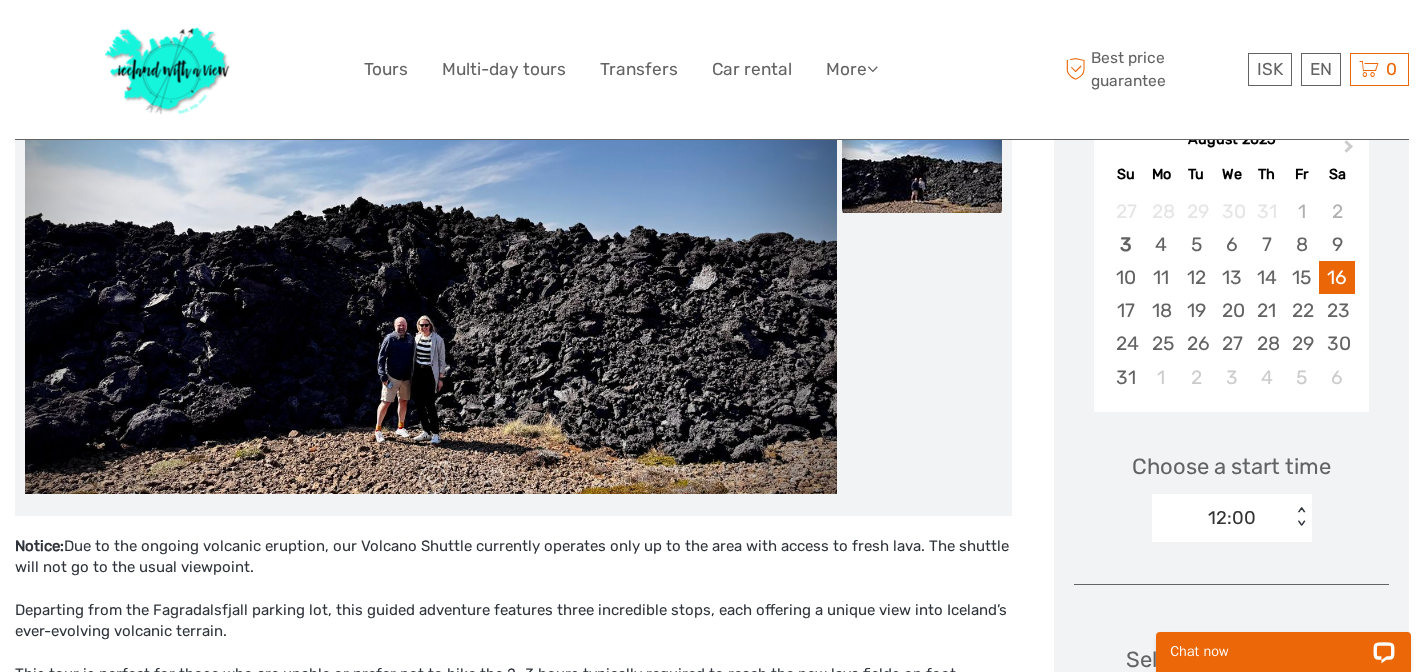 click on "Choose a start time" at bounding box center [1231, 466] 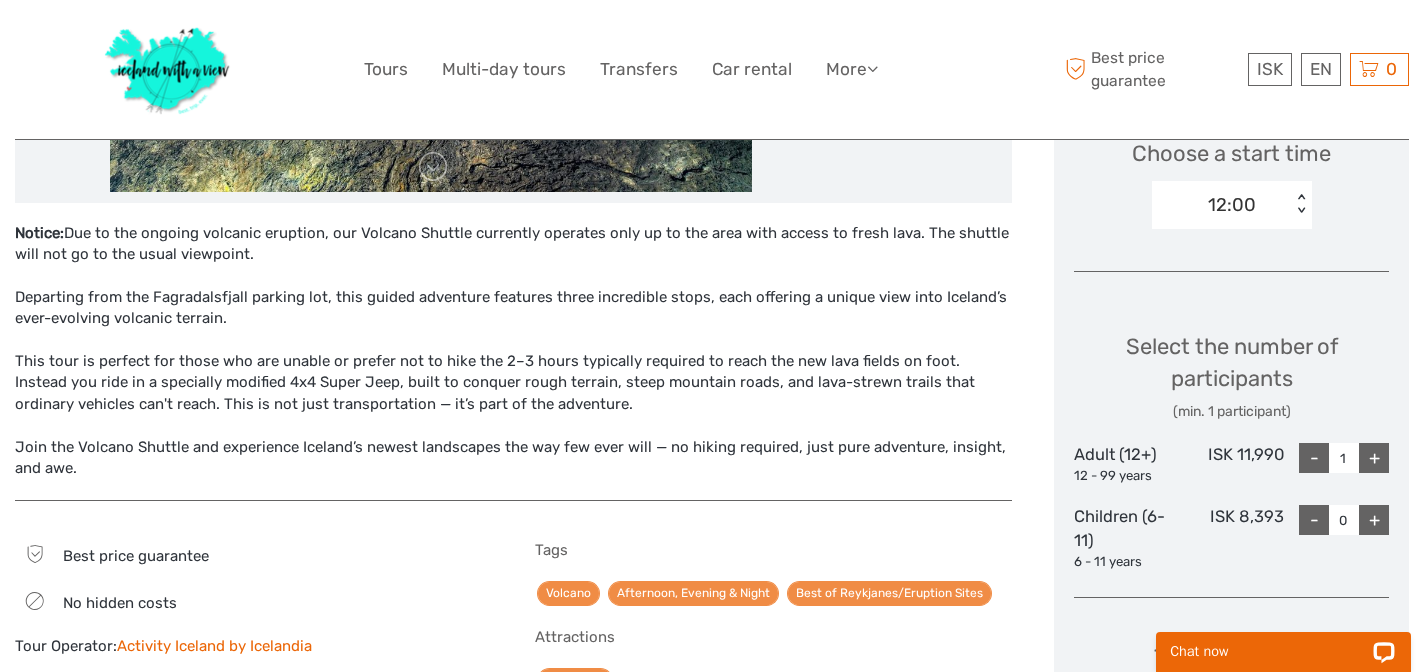 scroll, scrollTop: 695, scrollLeft: 0, axis: vertical 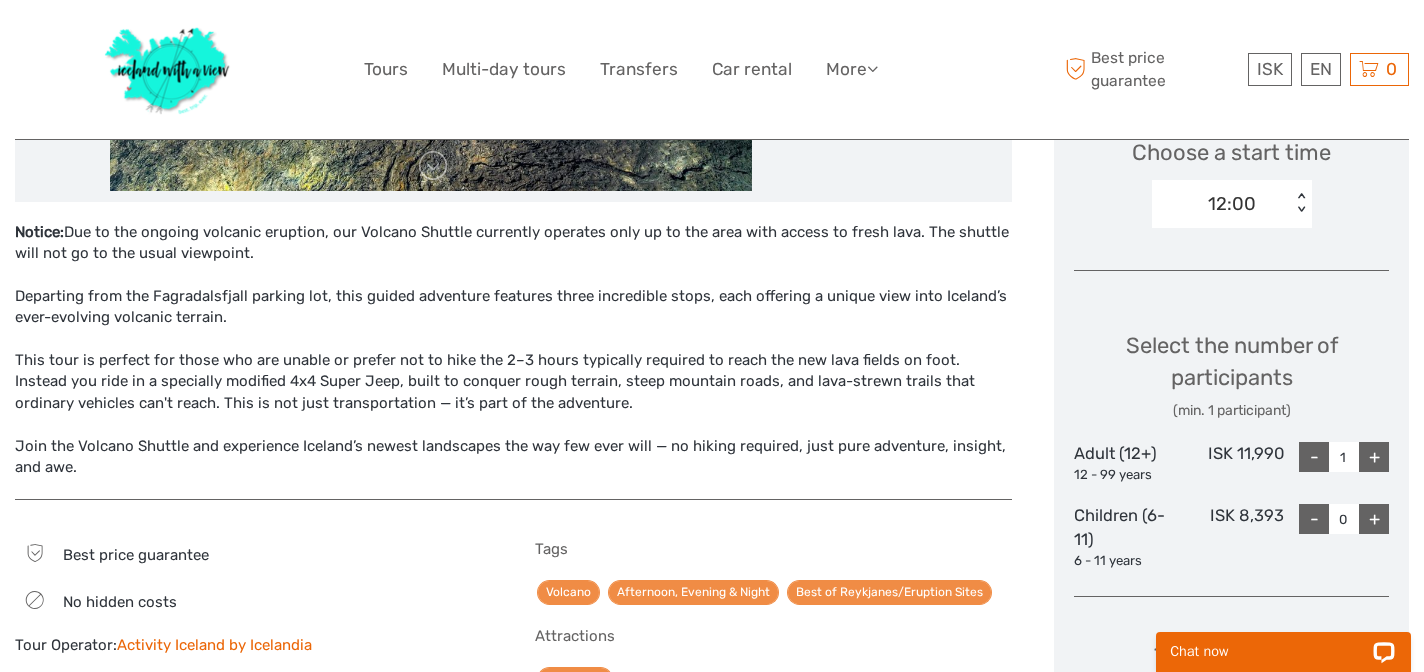click on "+" at bounding box center [1374, 457] 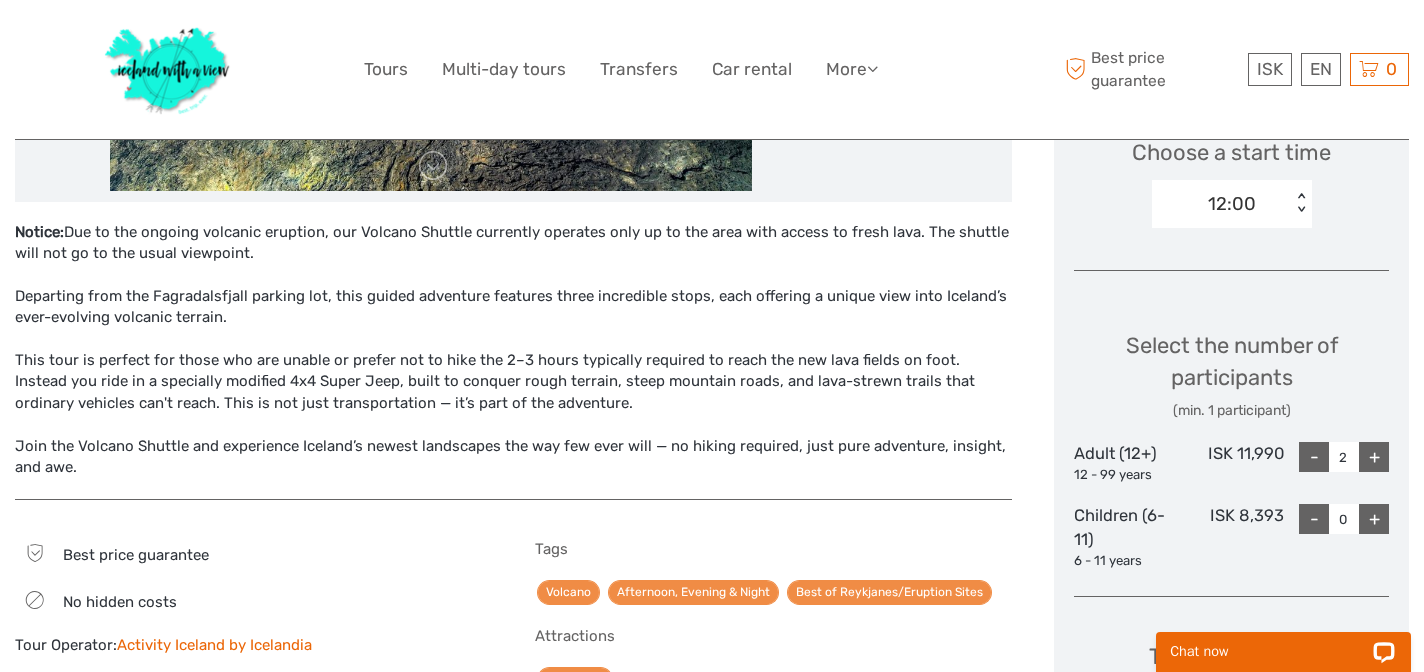 click on "+" at bounding box center [1374, 457] 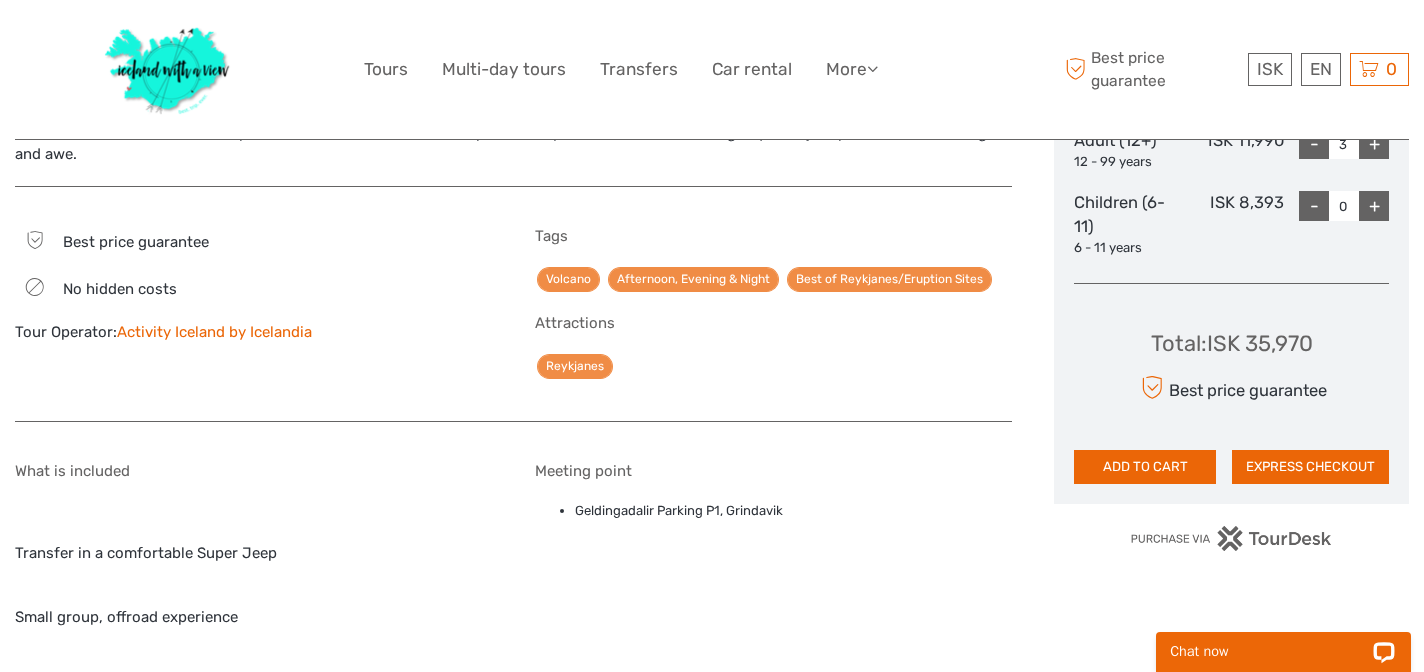 scroll, scrollTop: 1010, scrollLeft: 0, axis: vertical 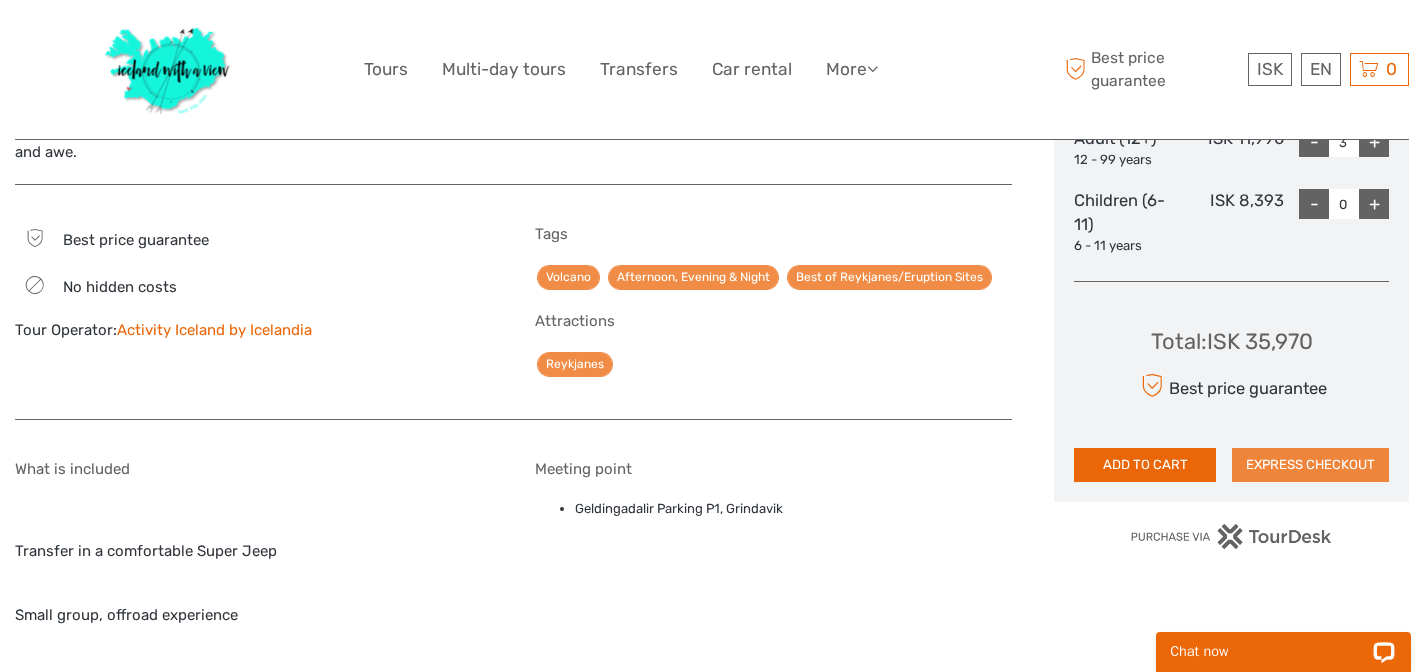 click on "EXPRESS CHECKOUT" at bounding box center [1310, 465] 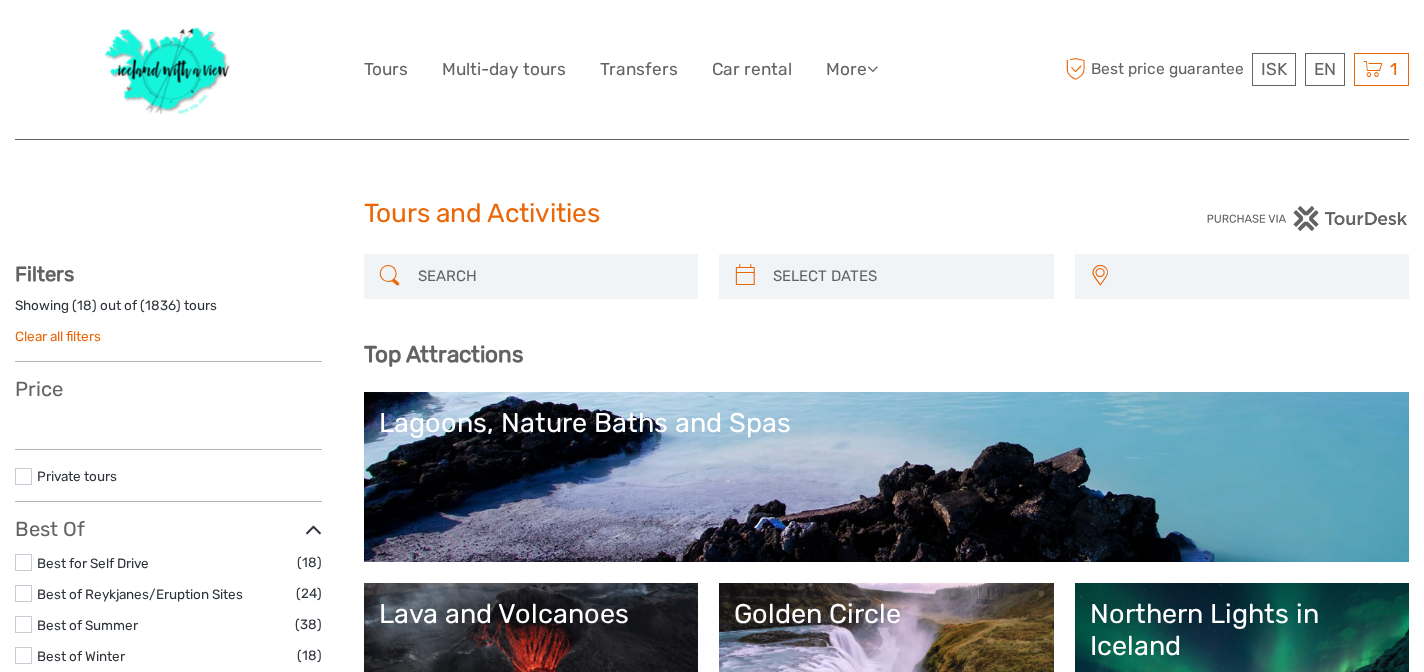 select 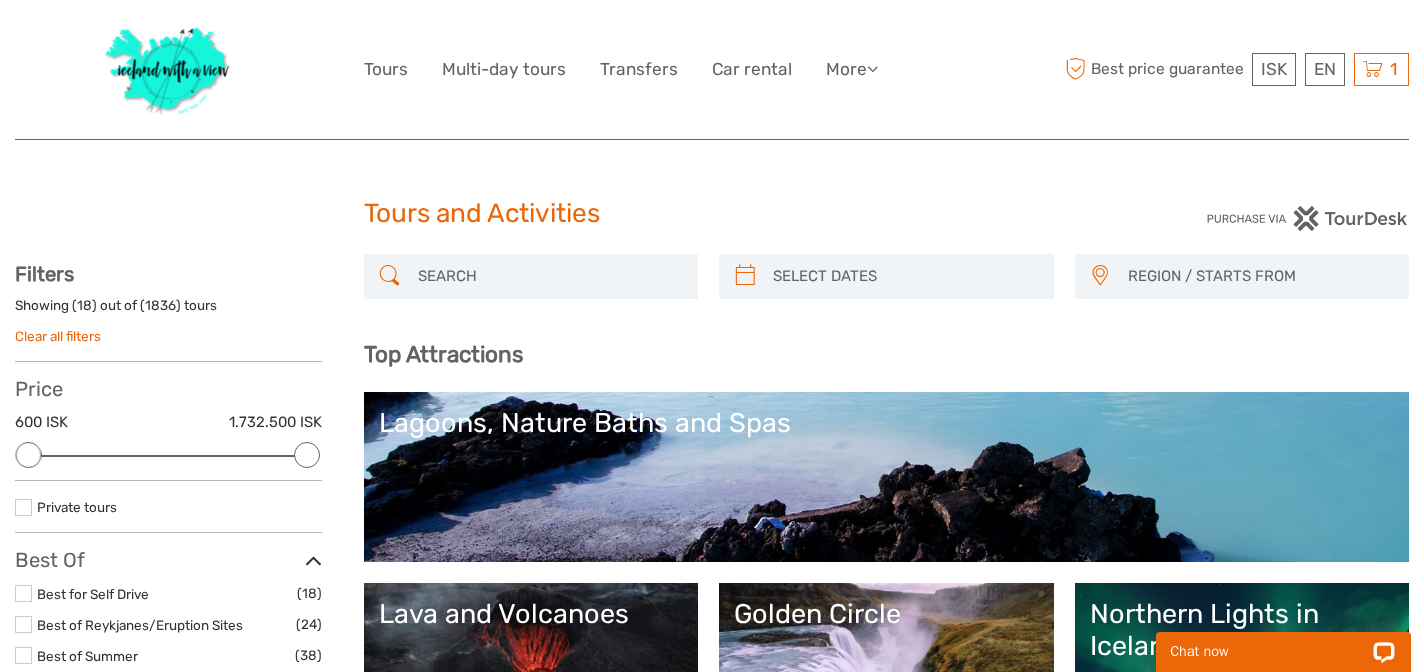 scroll, scrollTop: 0, scrollLeft: 0, axis: both 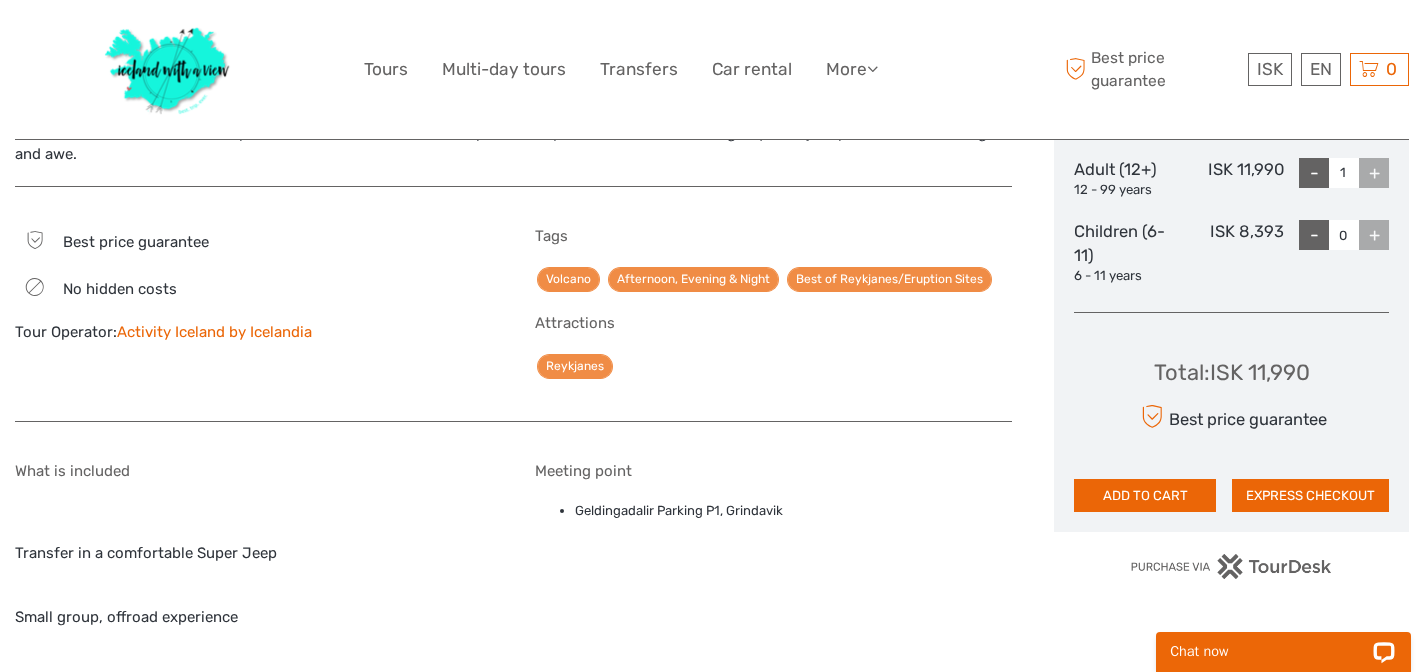 click on "+" at bounding box center [1374, 173] 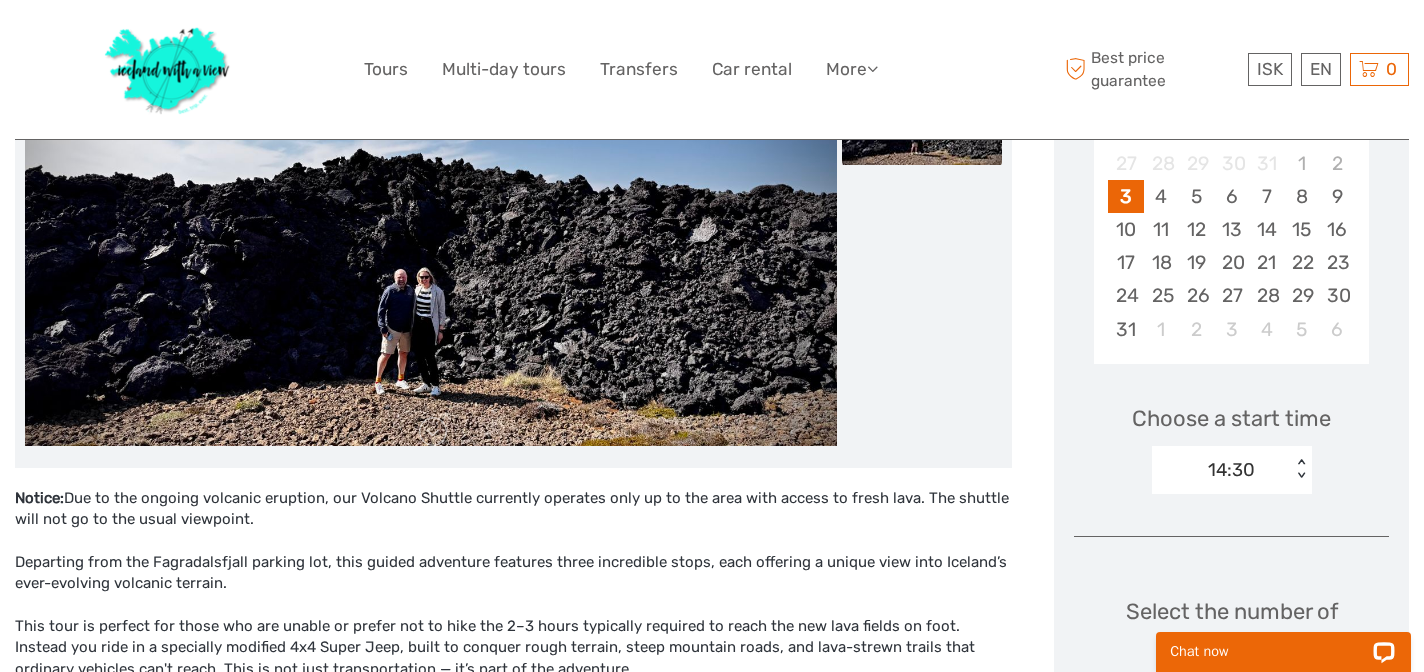 scroll, scrollTop: 491, scrollLeft: 0, axis: vertical 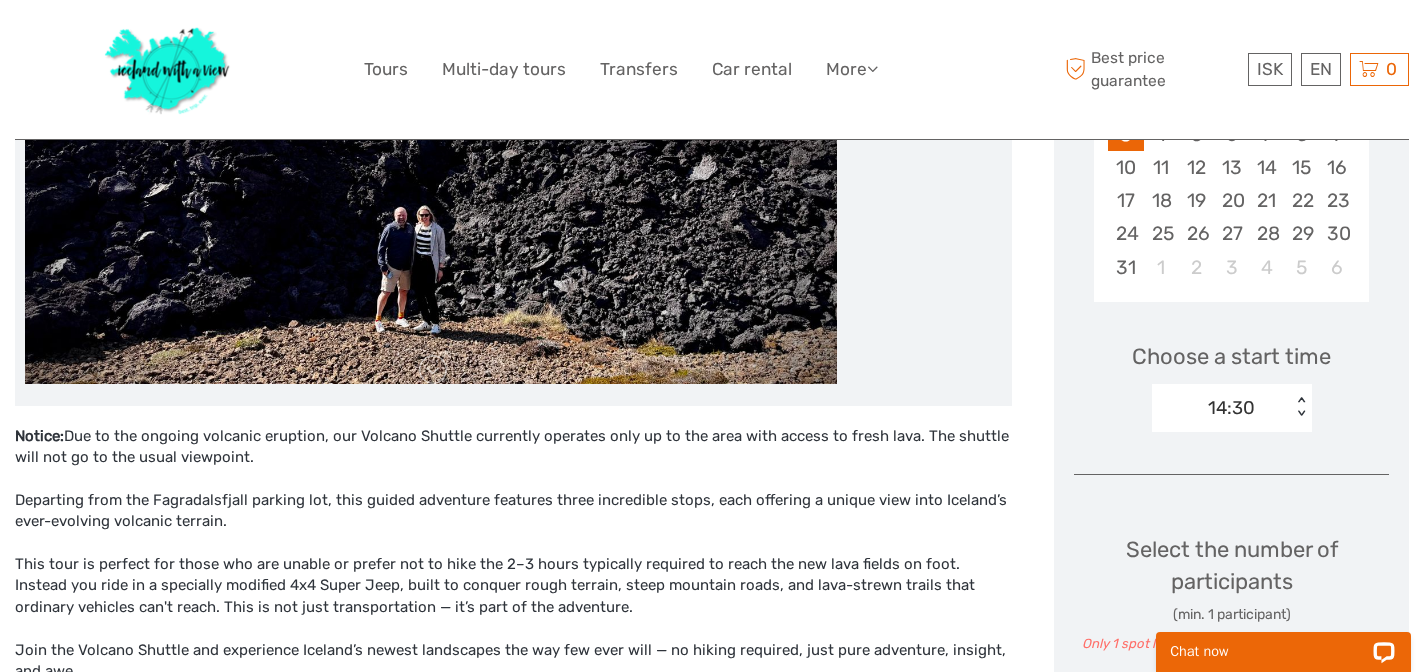 click on "14:30 < >" at bounding box center [1232, 408] 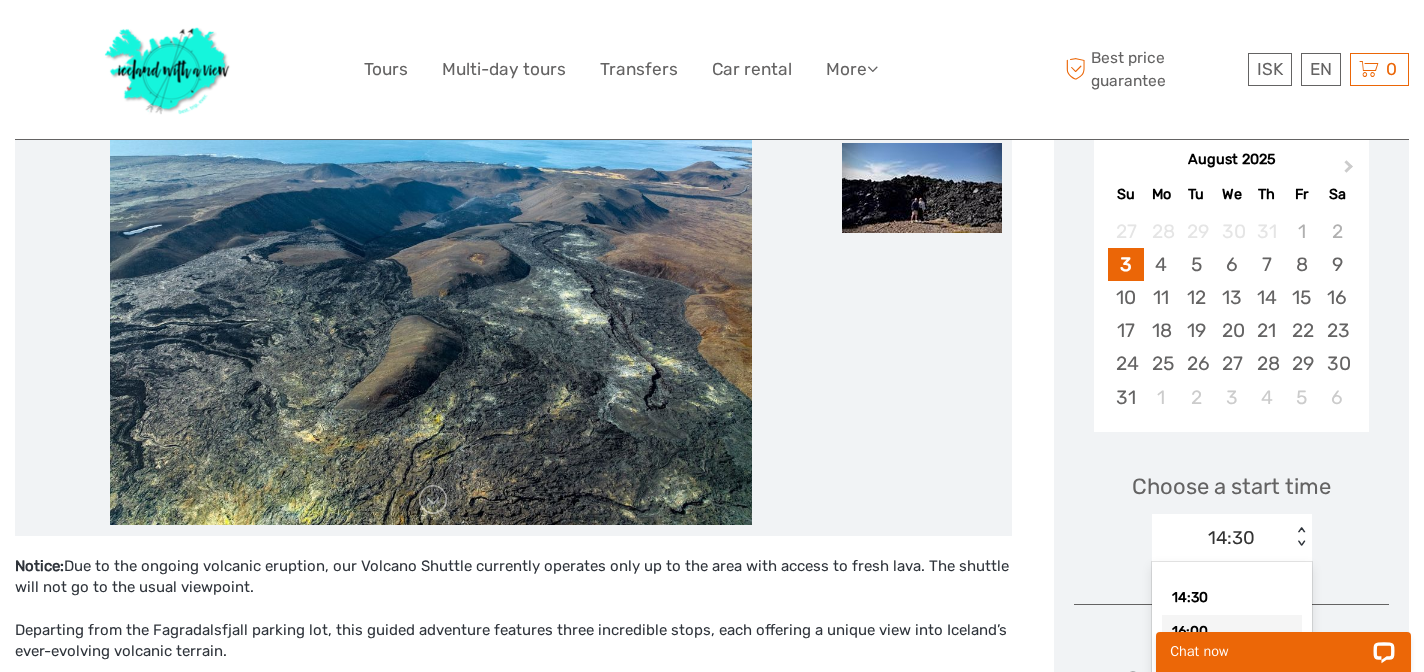scroll, scrollTop: 364, scrollLeft: 0, axis: vertical 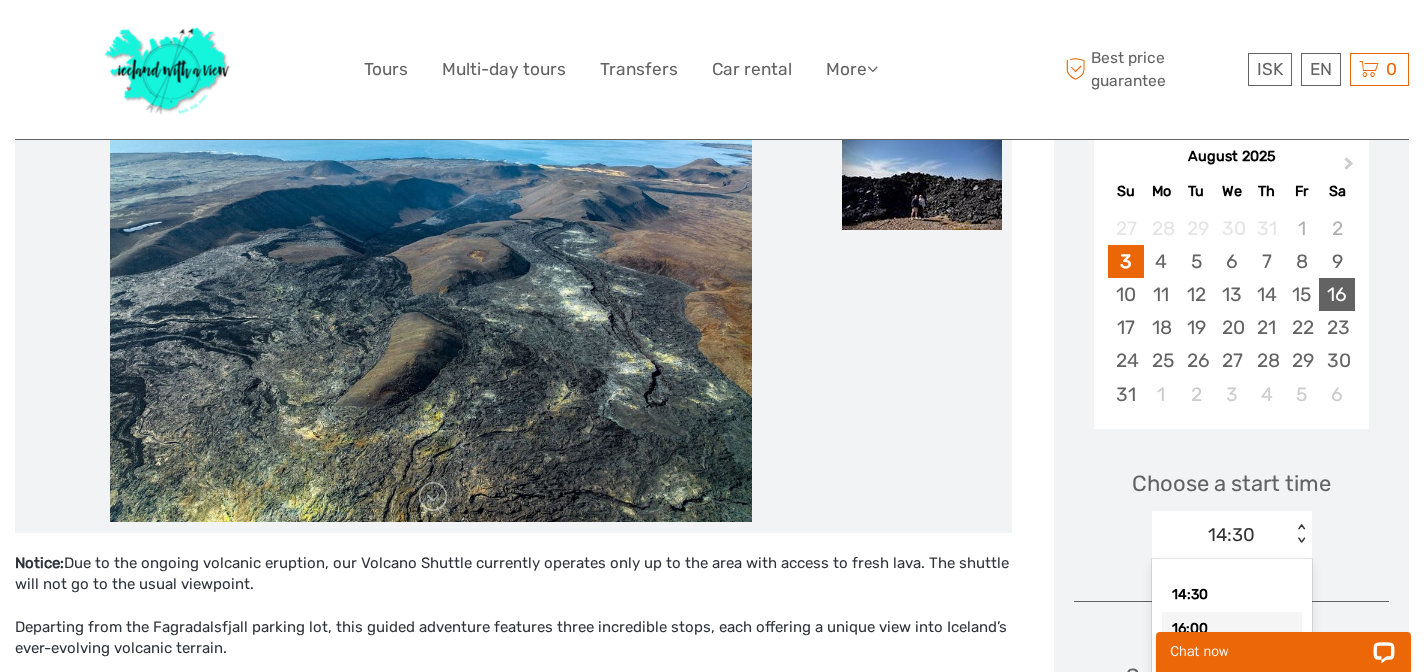 click on "16" at bounding box center (1336, 294) 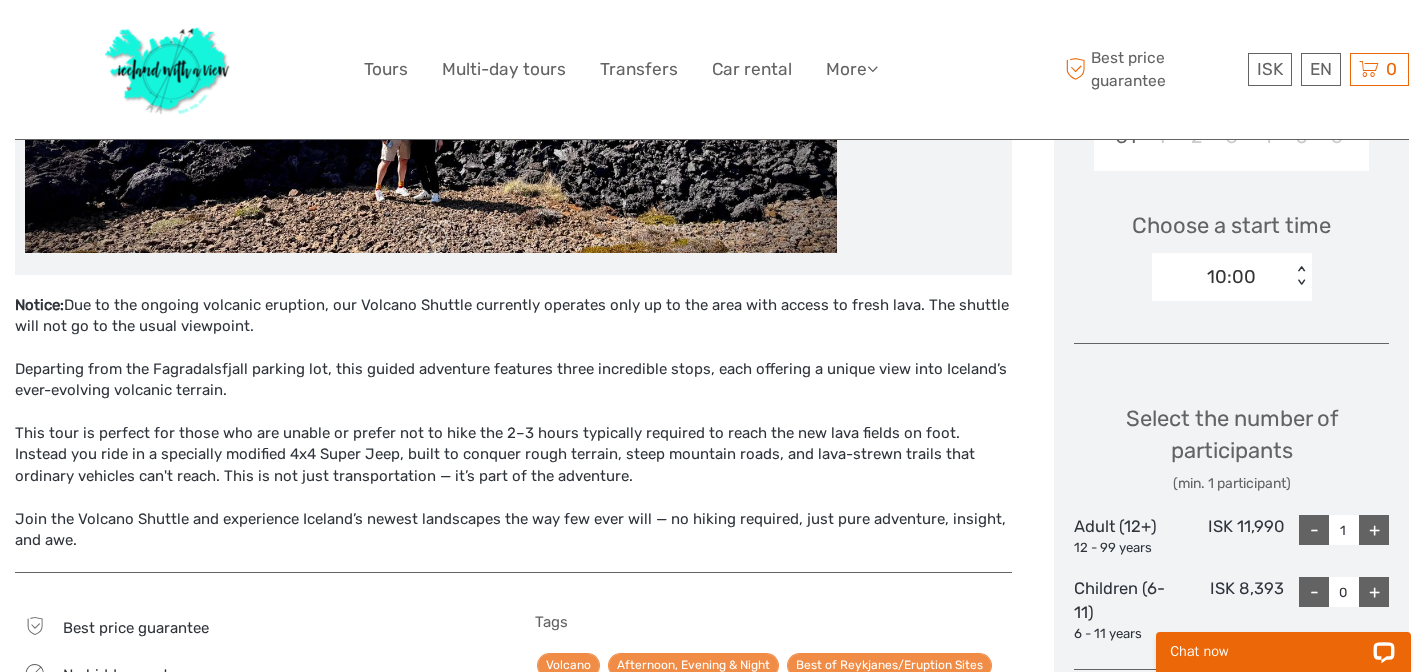 scroll, scrollTop: 609, scrollLeft: 0, axis: vertical 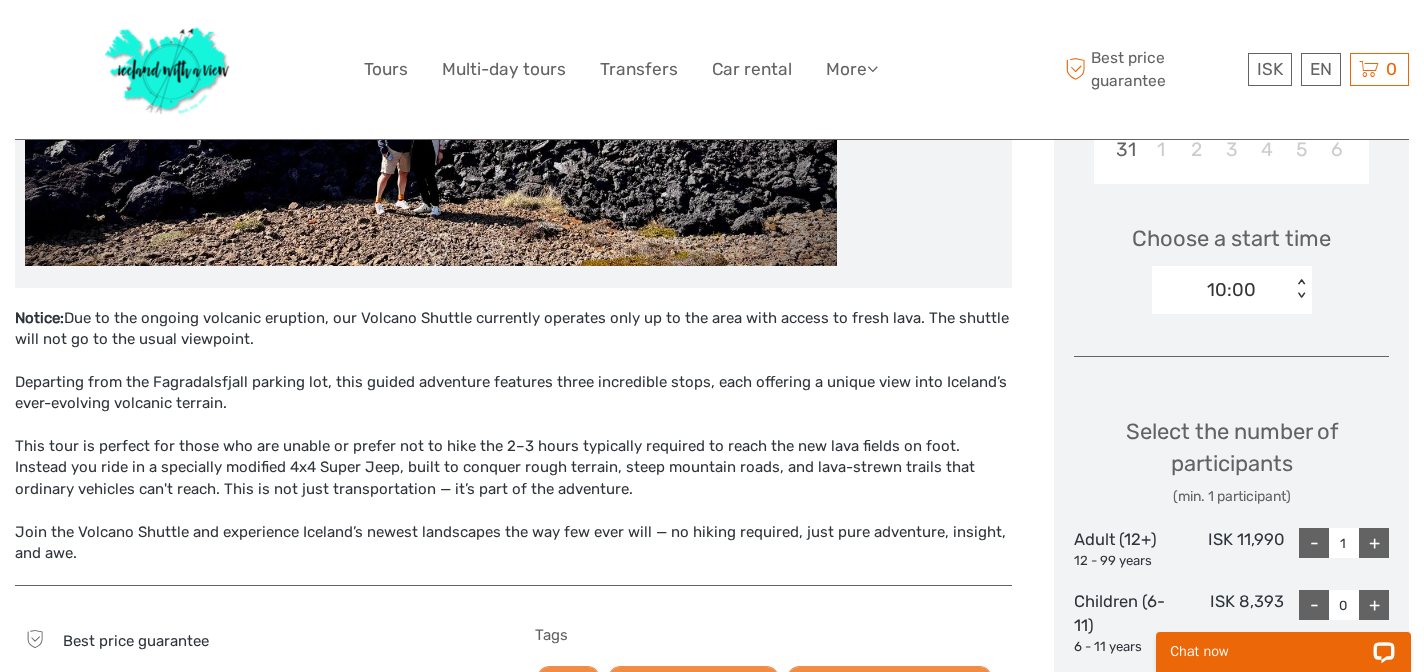click on "< >" at bounding box center [1300, 289] 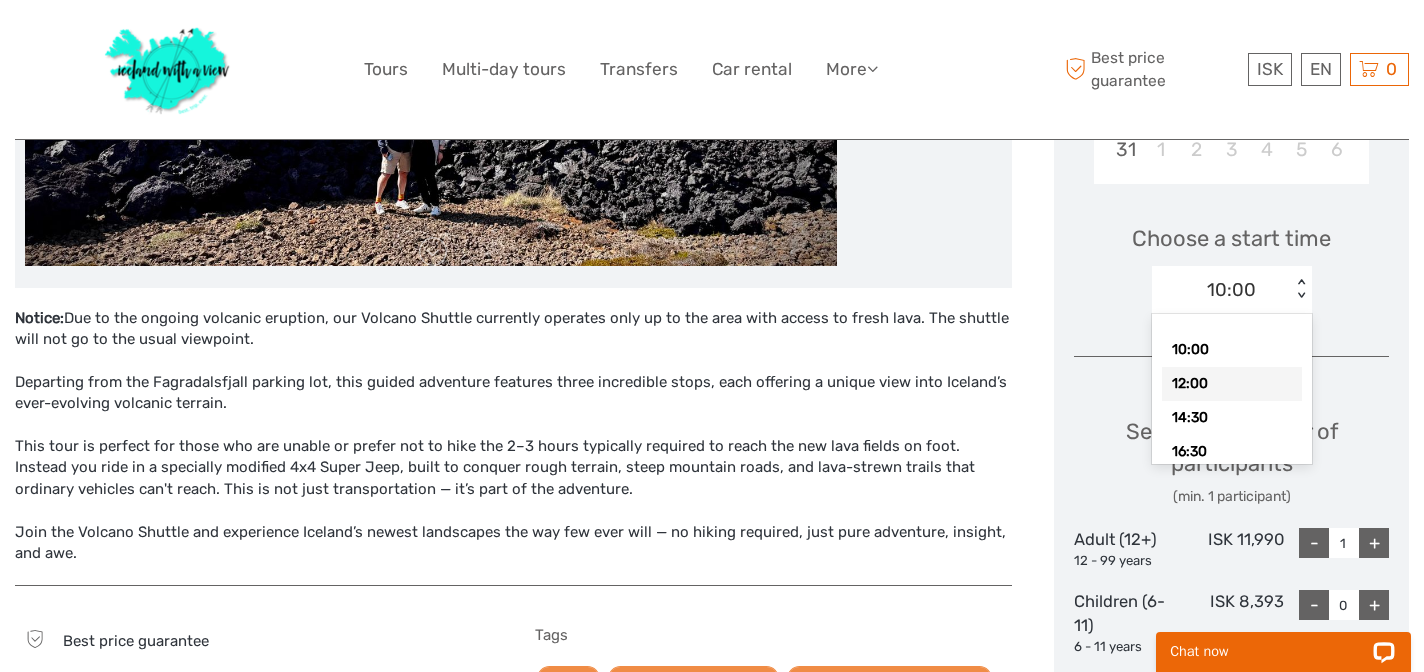 click on "12:00" at bounding box center (1232, 384) 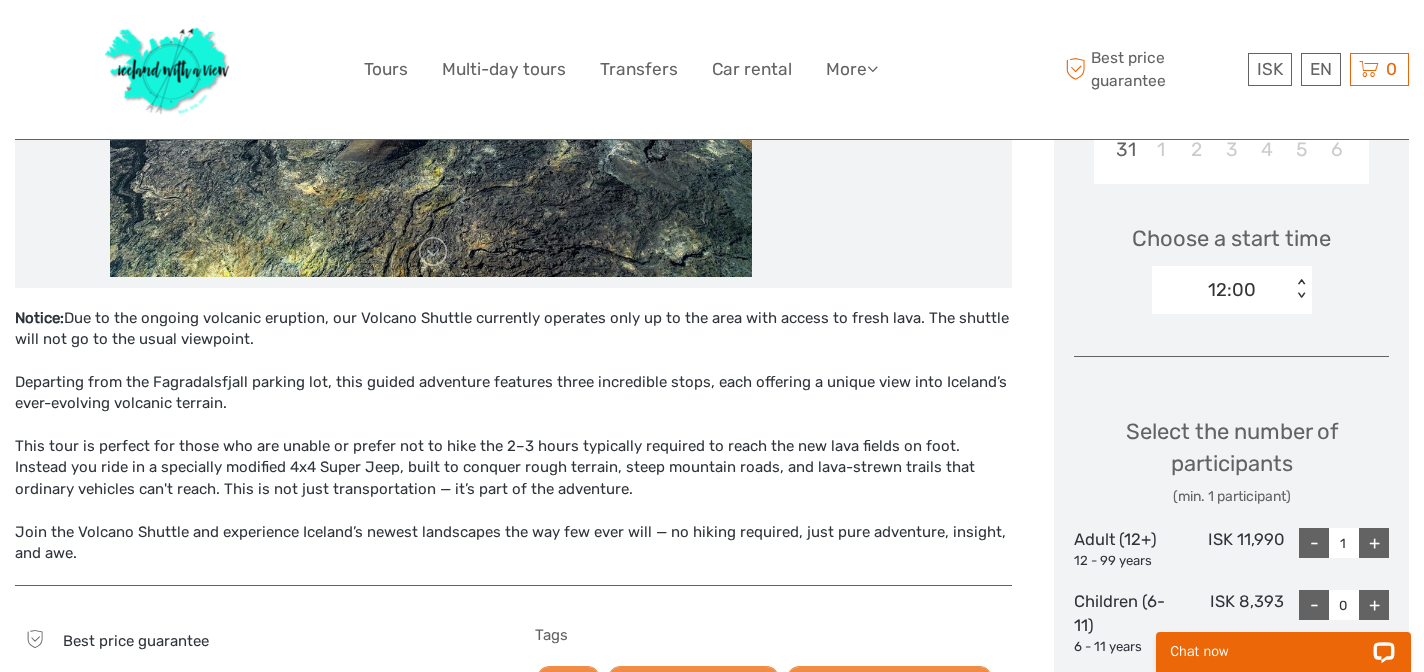 click on "+" at bounding box center (1374, 543) 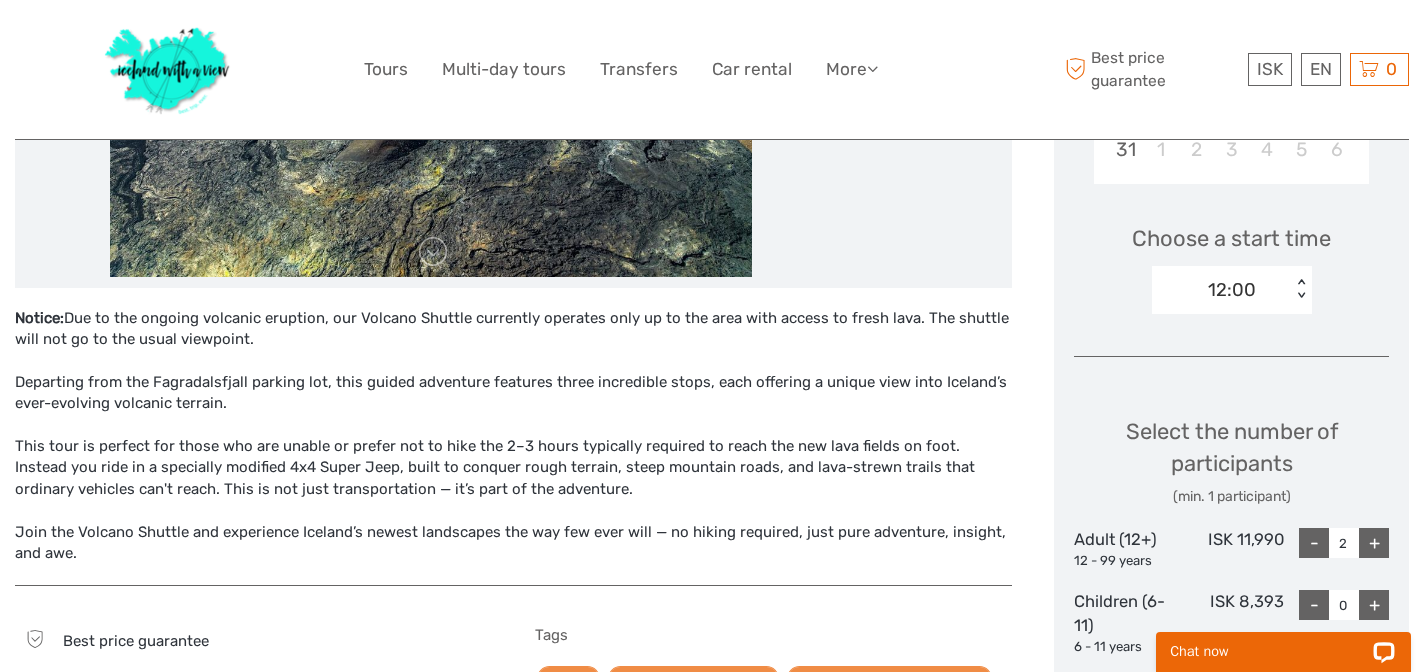 click on "+" at bounding box center (1374, 543) 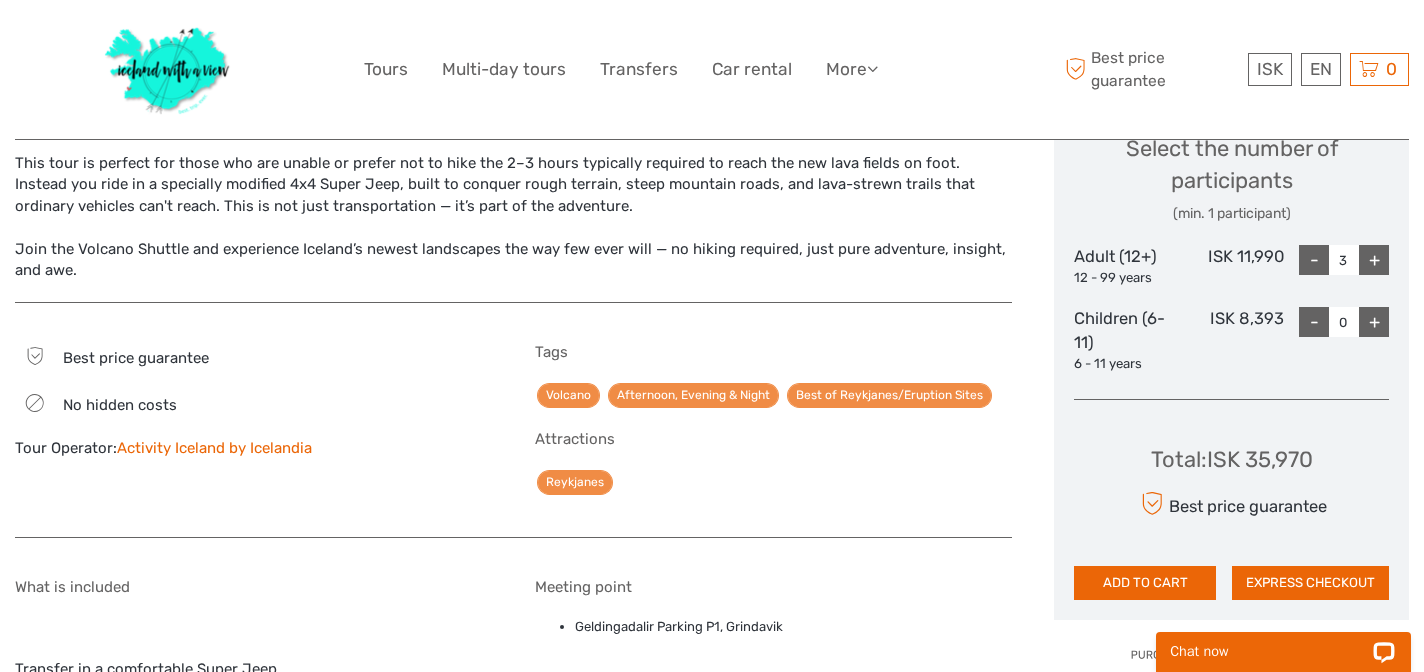 scroll, scrollTop: 894, scrollLeft: 0, axis: vertical 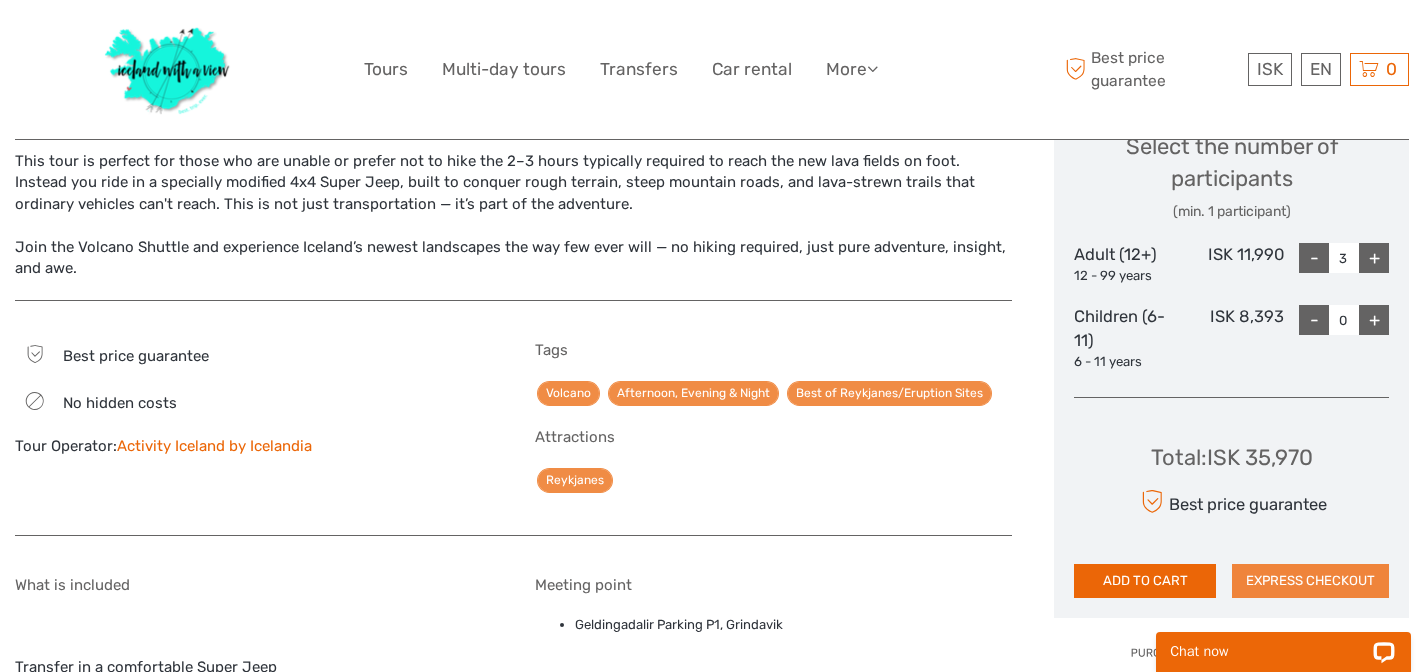 click on "EXPRESS CHECKOUT" at bounding box center (1310, 581) 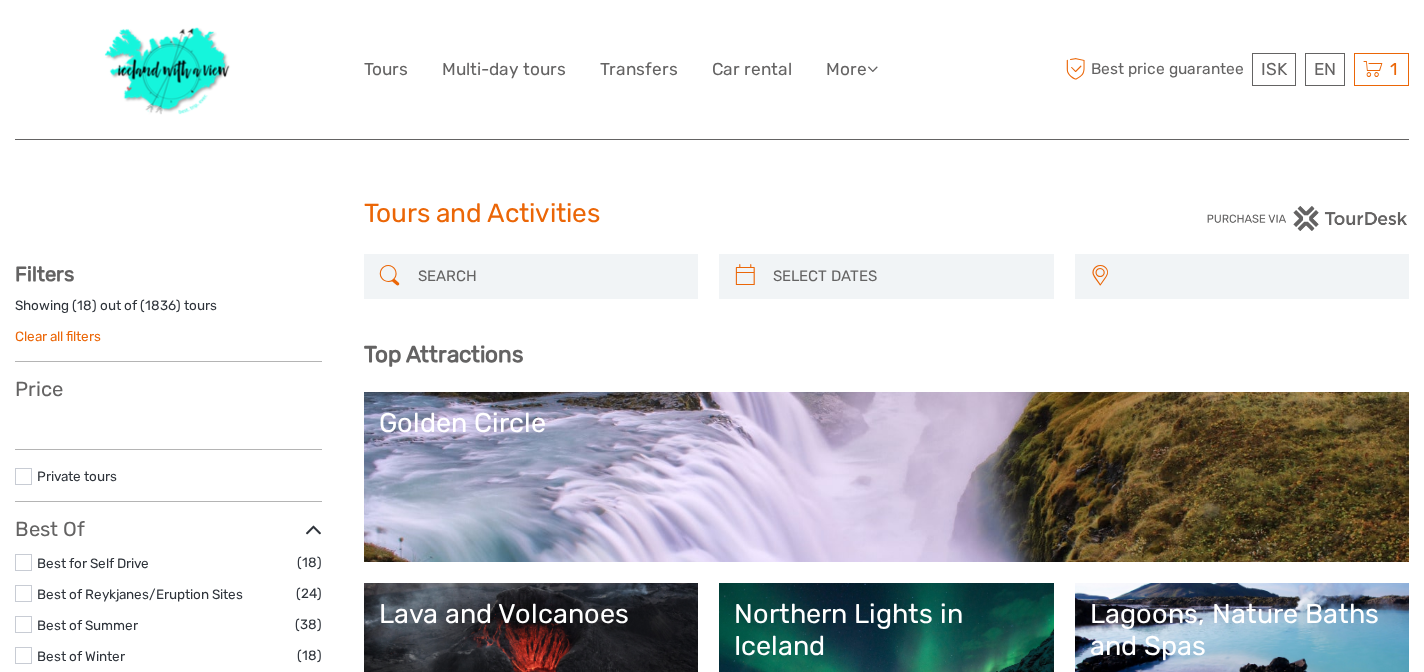 select 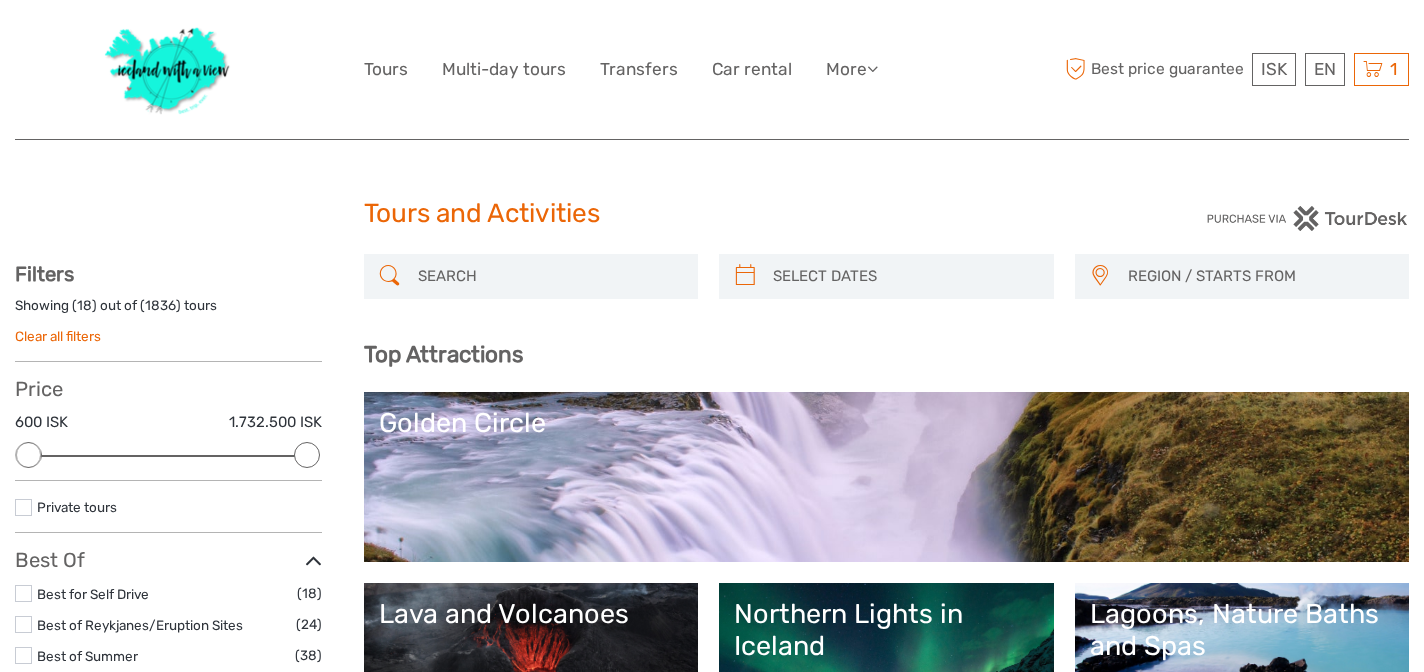 scroll, scrollTop: 0, scrollLeft: 0, axis: both 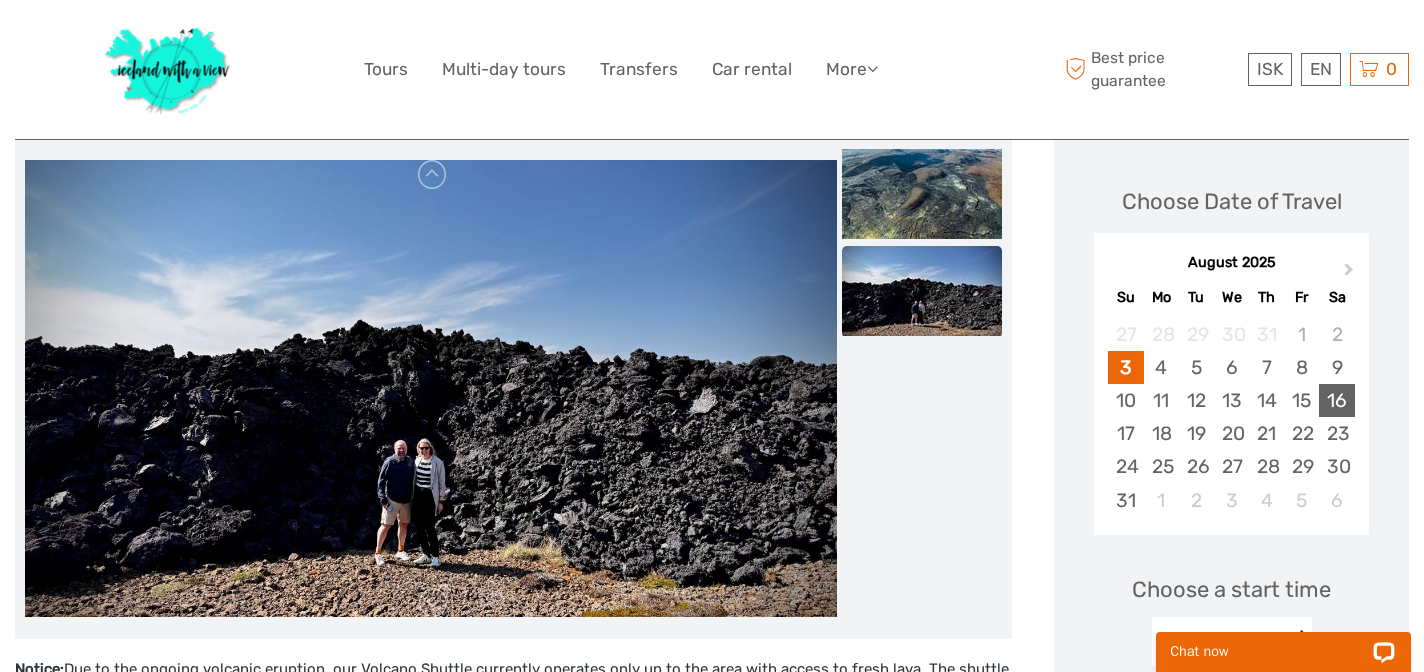 click on "16" at bounding box center [1336, 400] 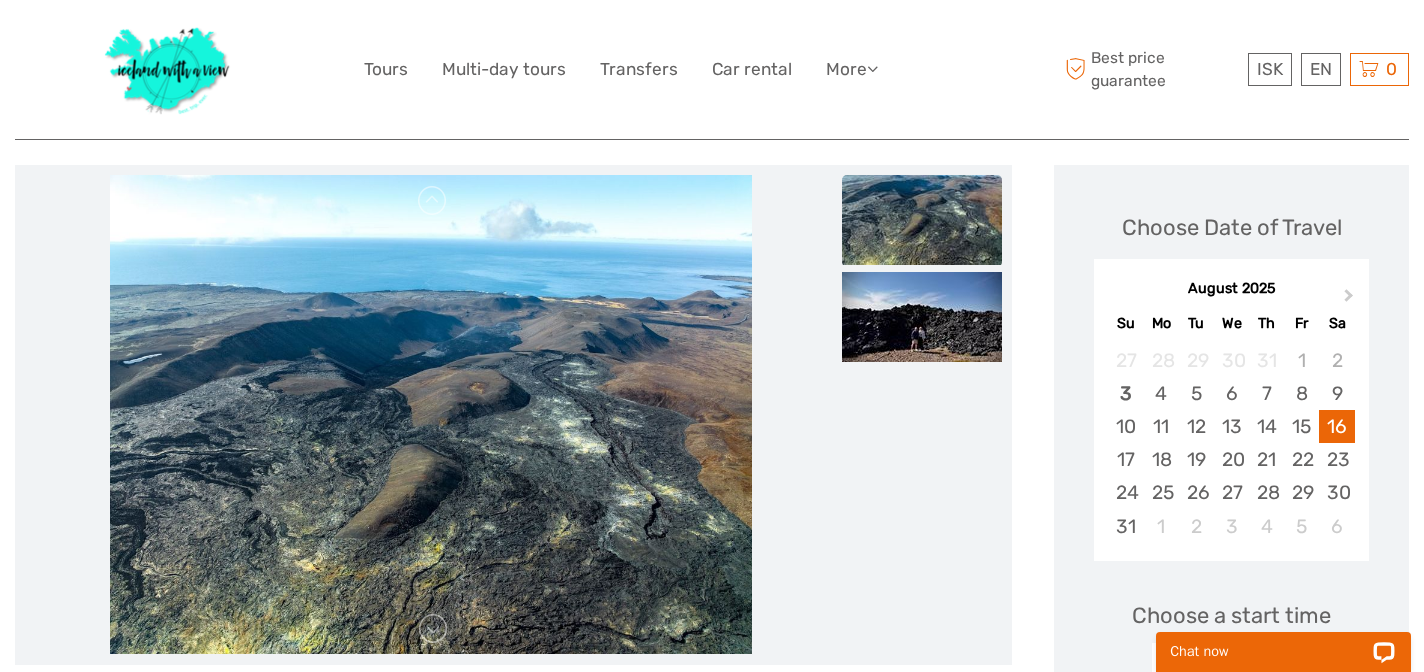 scroll, scrollTop: 341, scrollLeft: 0, axis: vertical 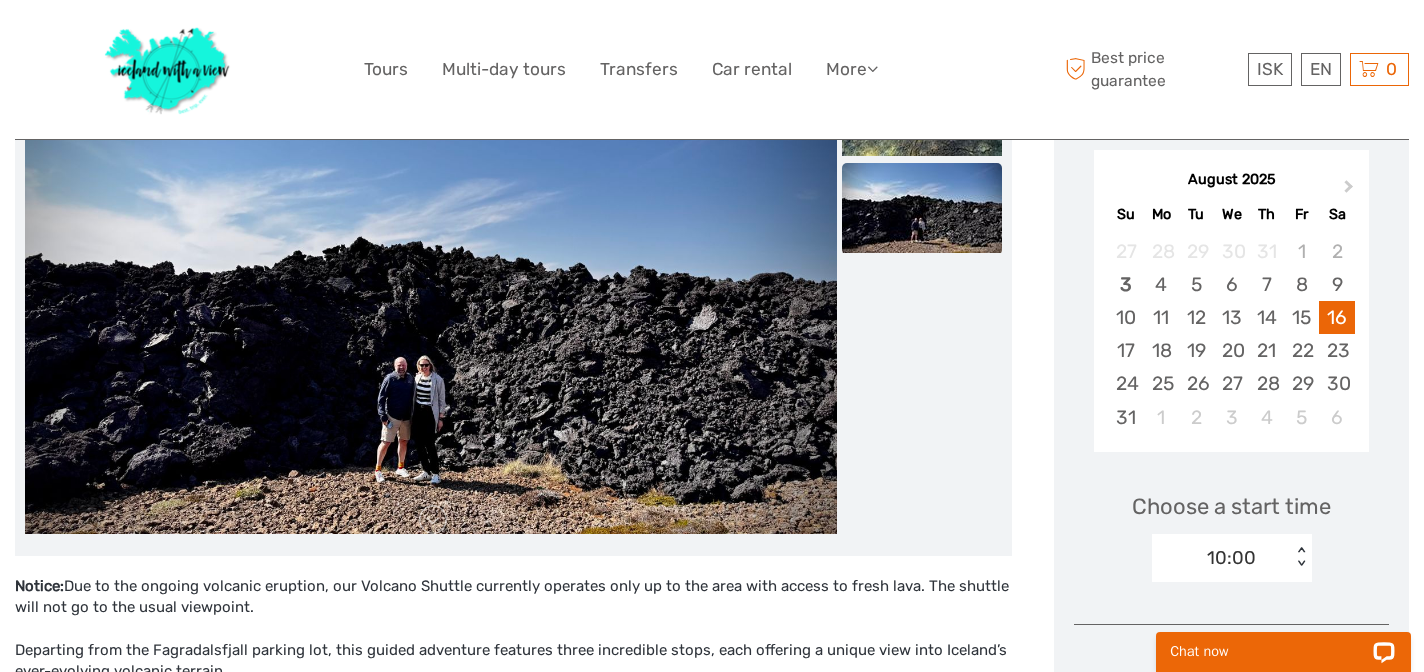 click on "10:00 < >" at bounding box center (1232, 558) 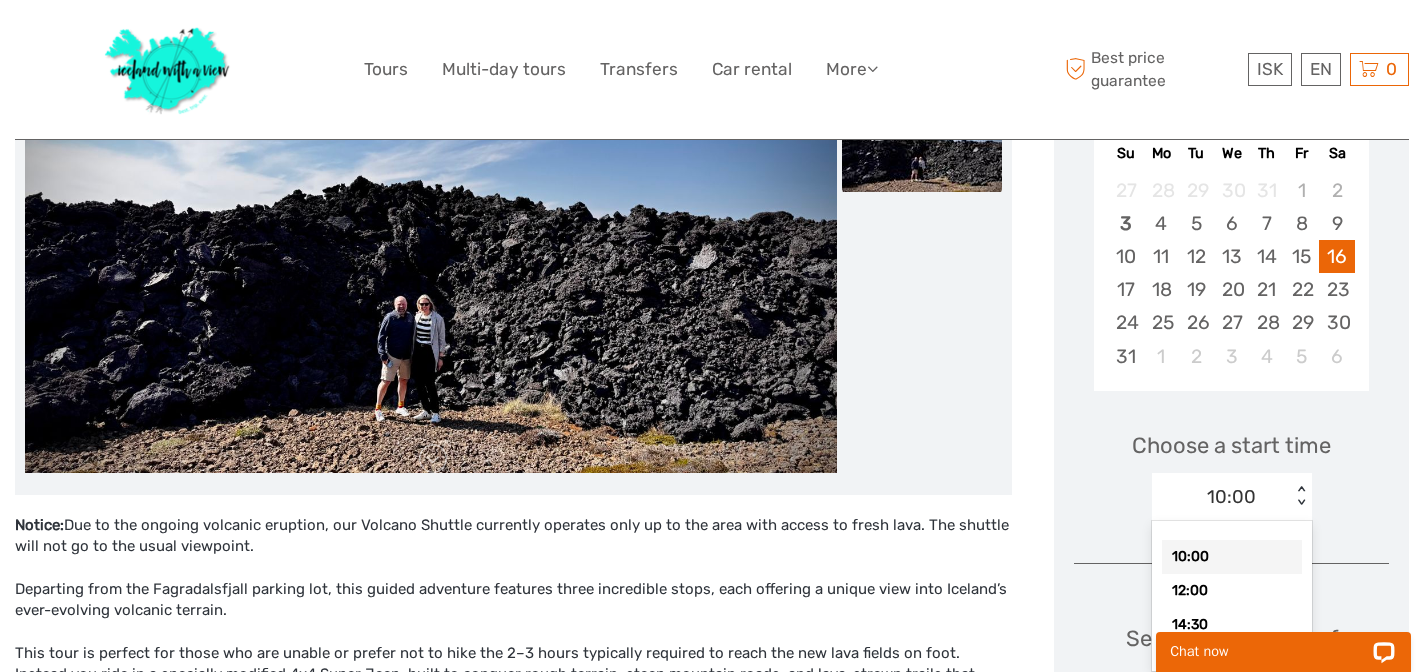 scroll, scrollTop: 408, scrollLeft: 0, axis: vertical 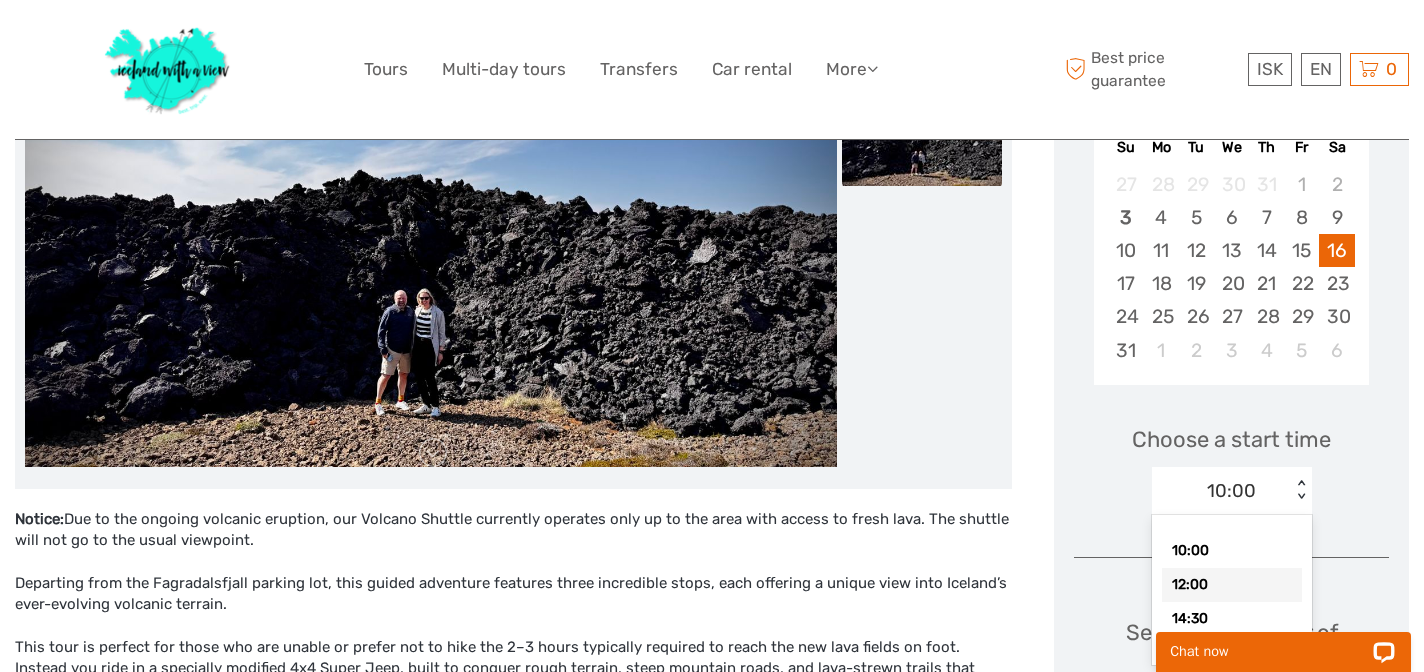 click on "12:00" at bounding box center [1232, 585] 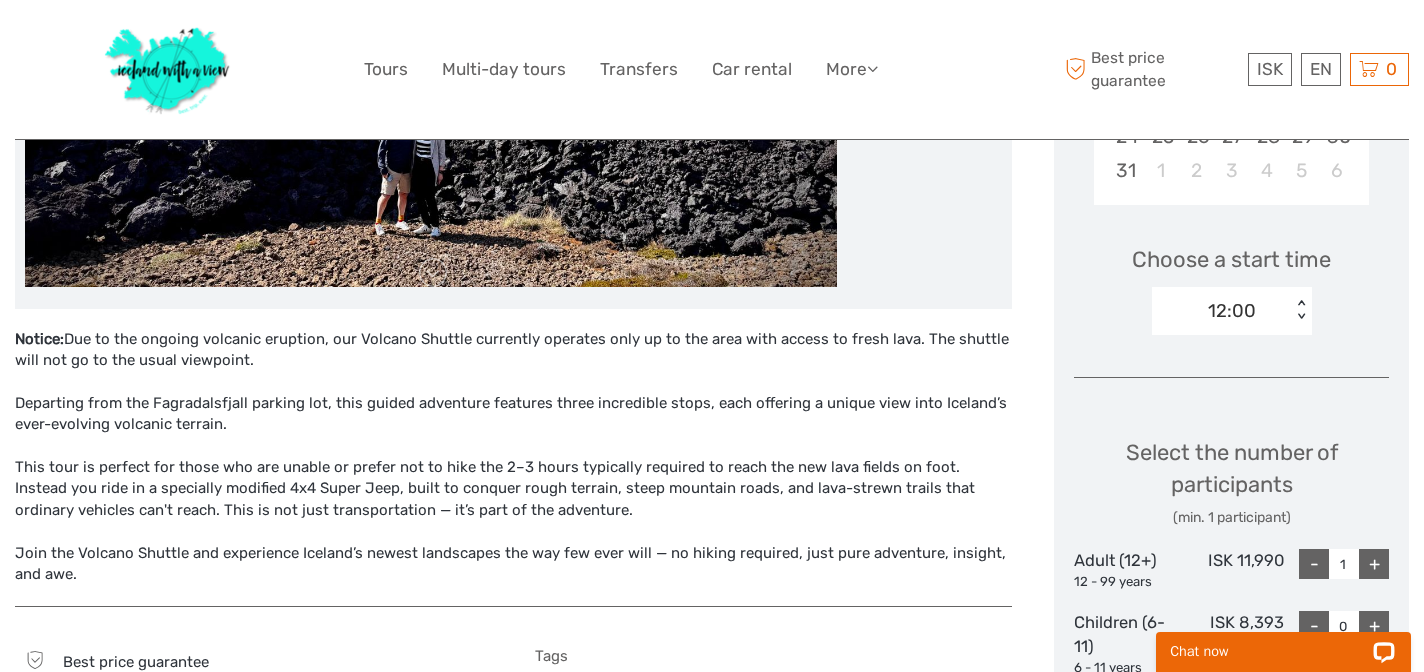 scroll, scrollTop: 593, scrollLeft: 0, axis: vertical 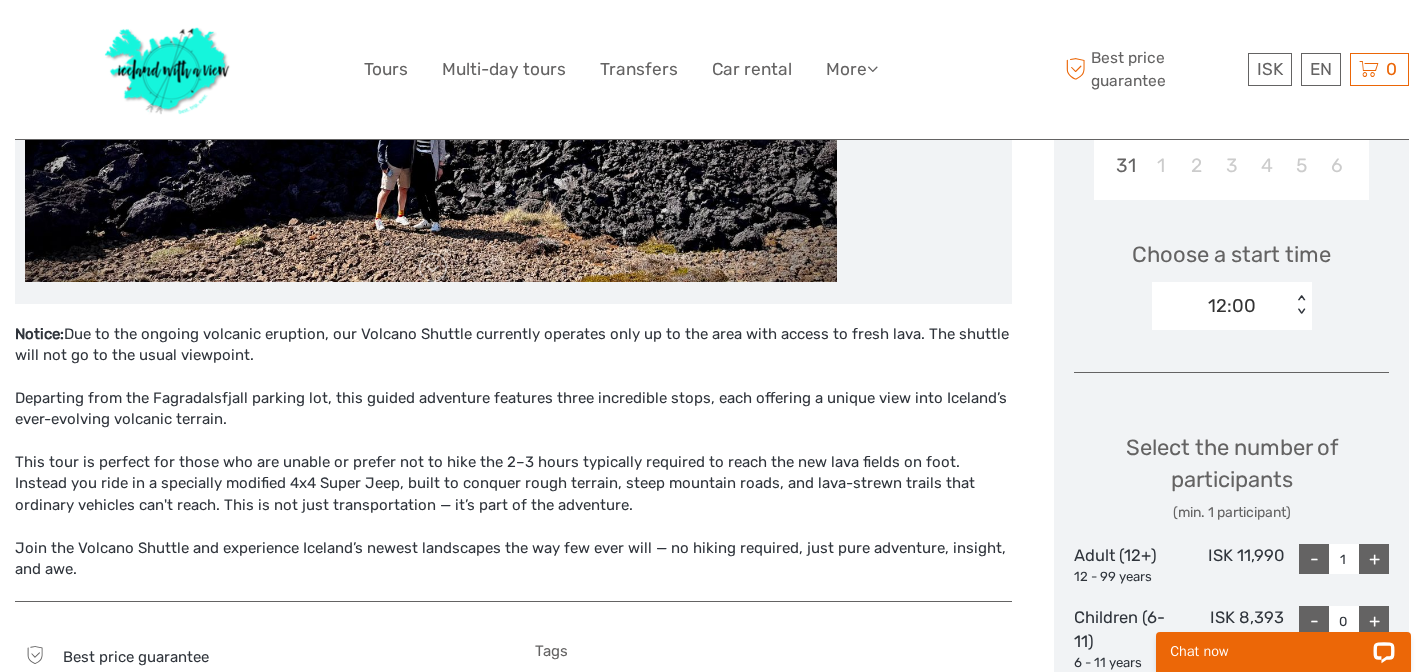 click on "+" at bounding box center (1374, 559) 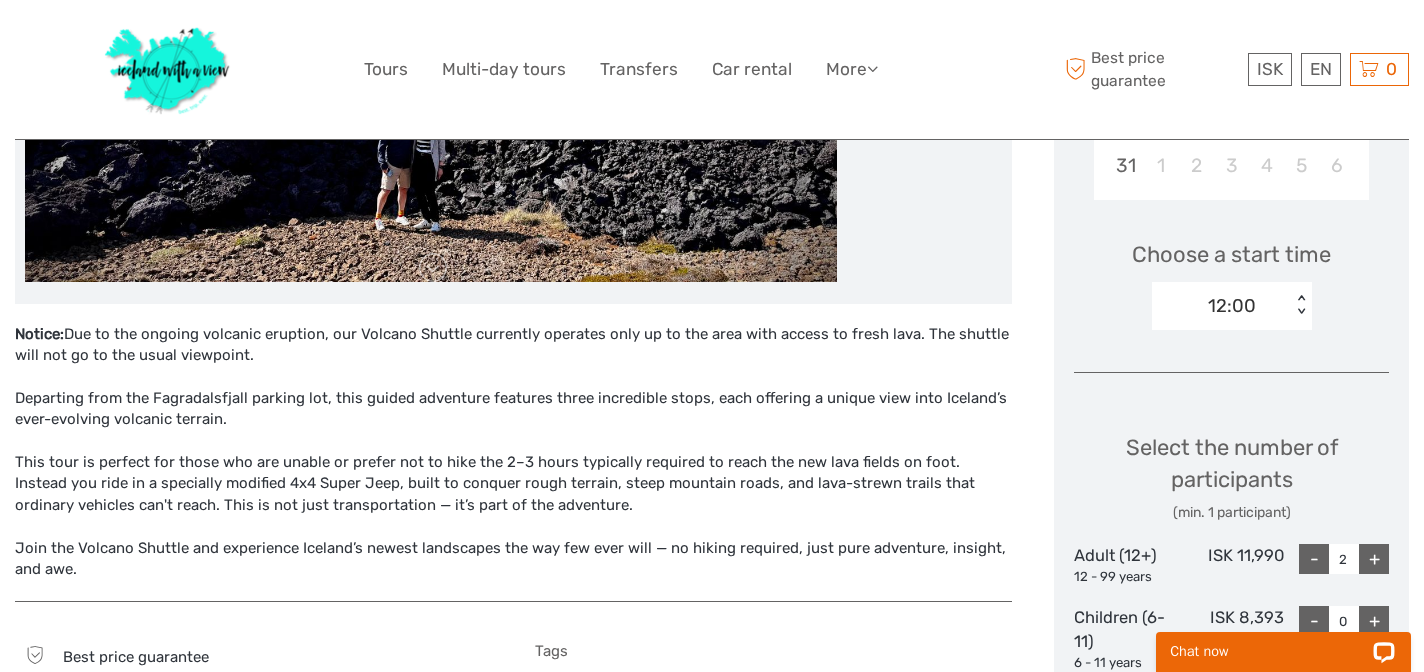 click on "+" at bounding box center [1374, 559] 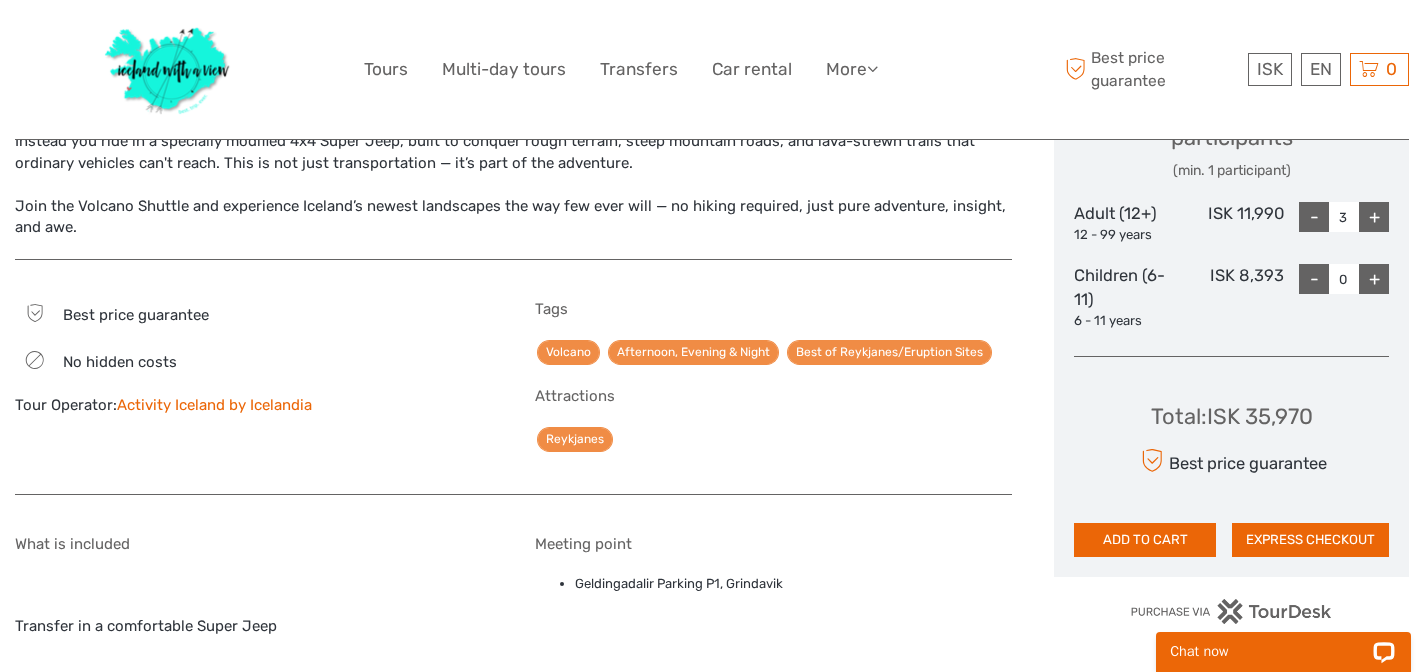 scroll, scrollTop: 952, scrollLeft: 0, axis: vertical 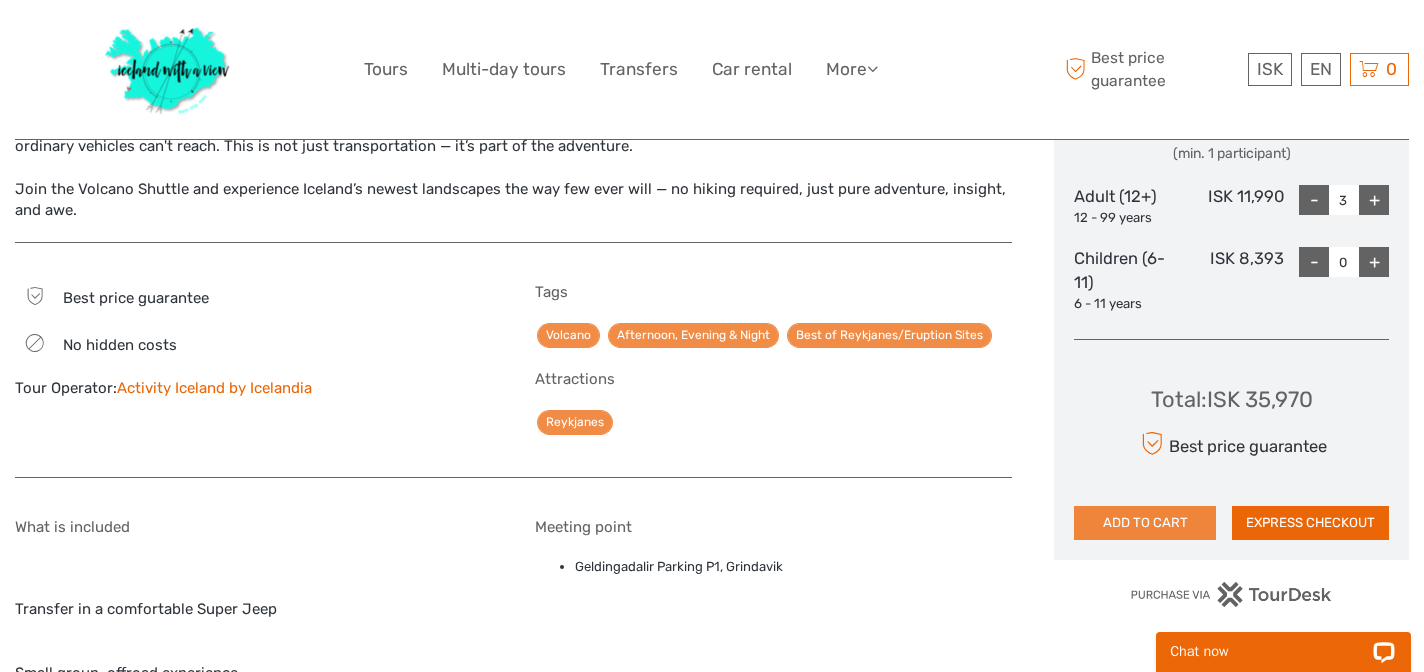 click on "ADD TO CART" at bounding box center (1145, 523) 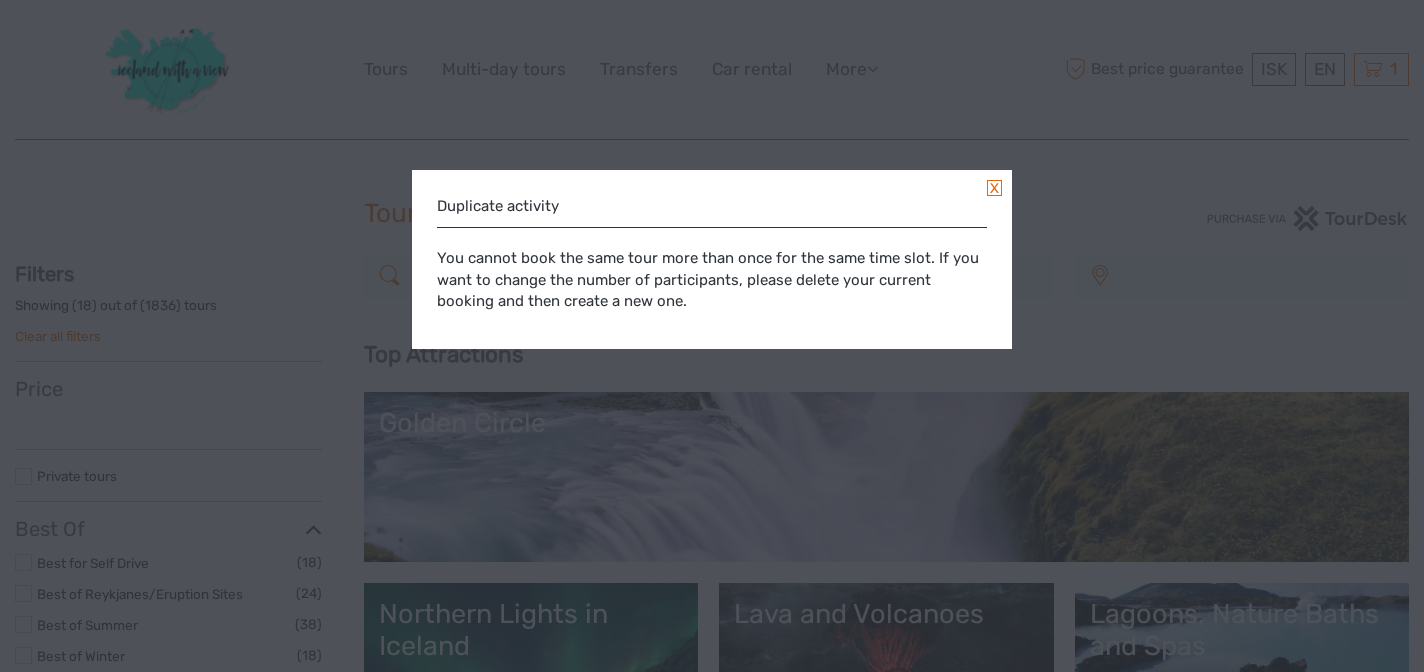 select 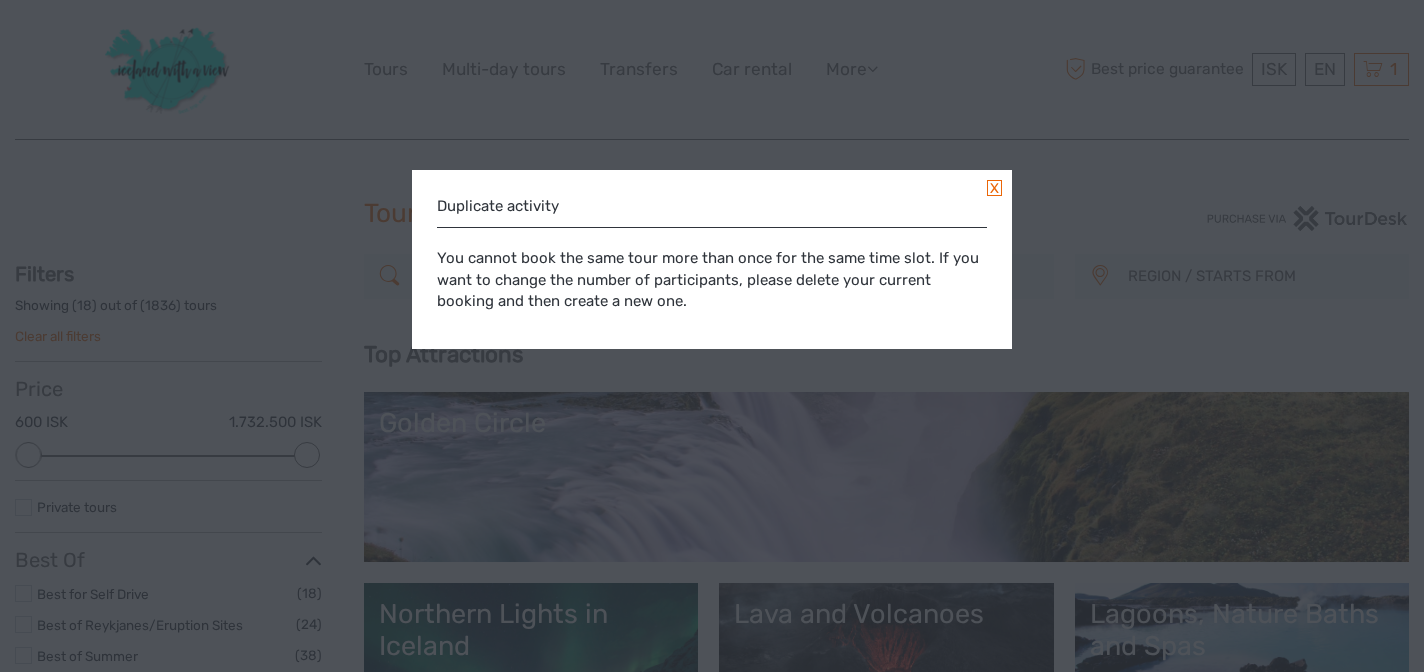 scroll, scrollTop: 0, scrollLeft: 0, axis: both 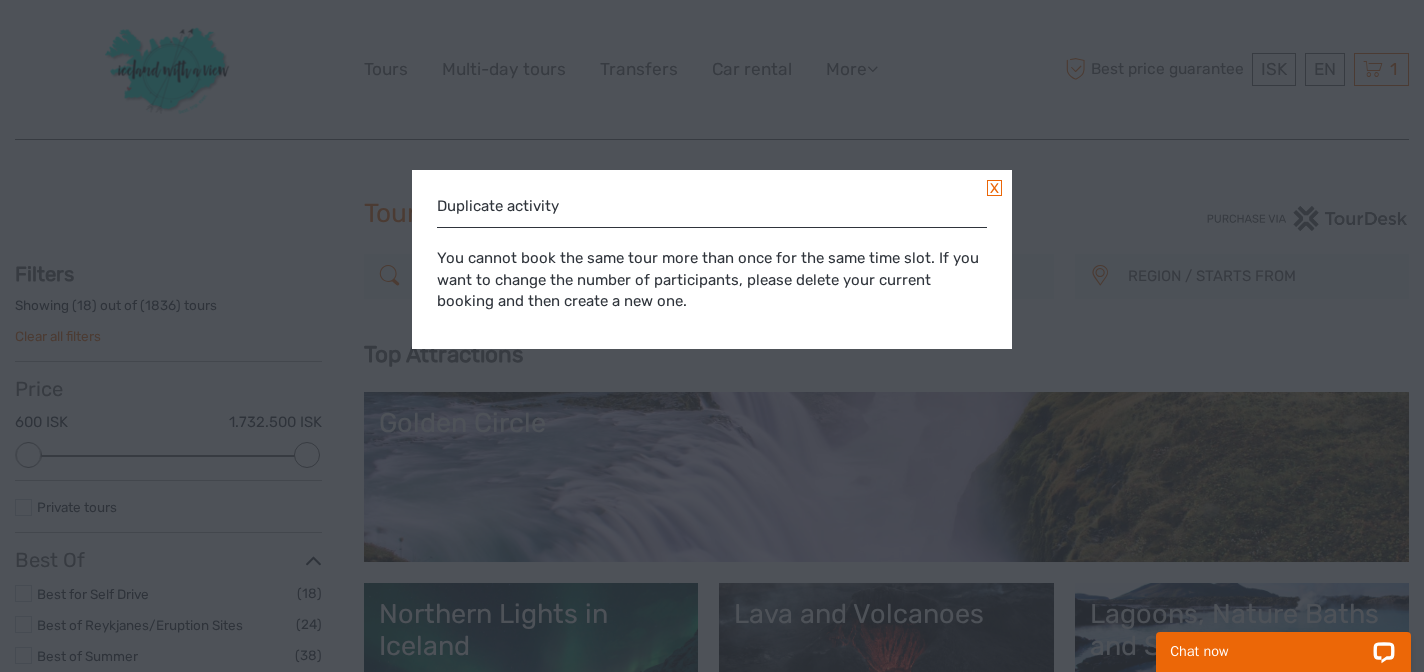 click at bounding box center [994, 188] 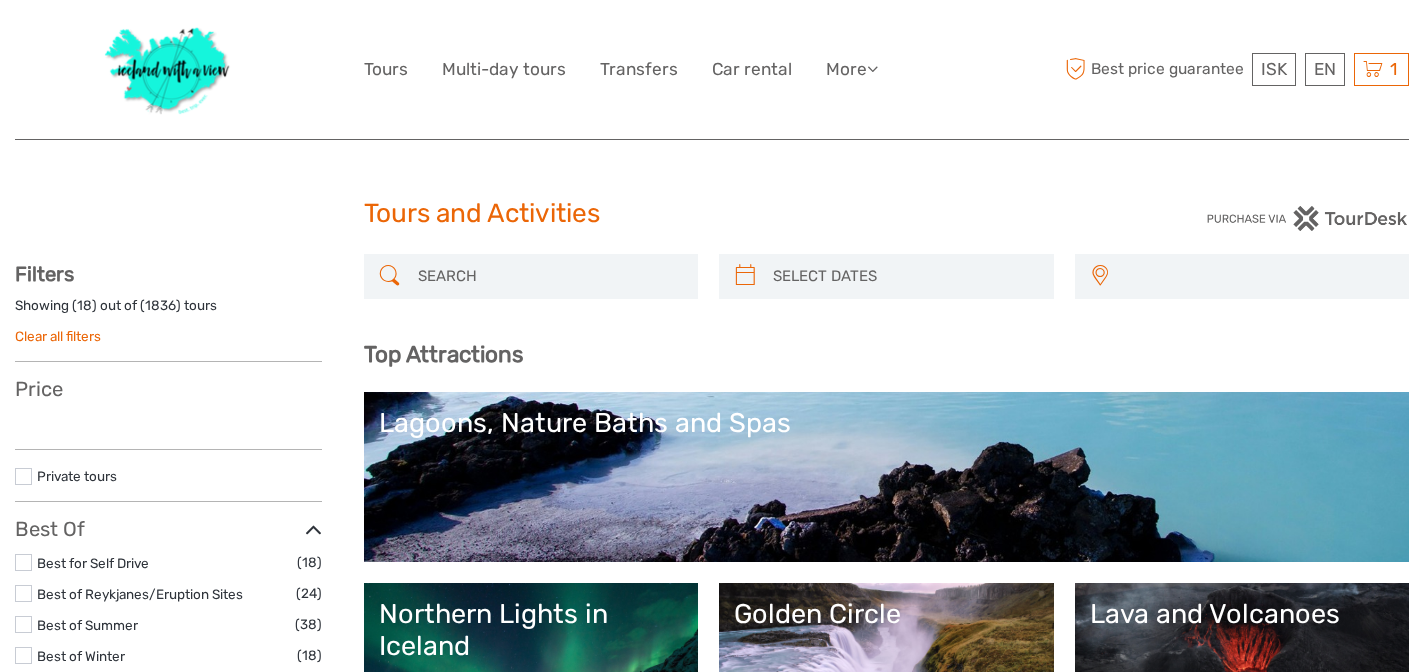 select 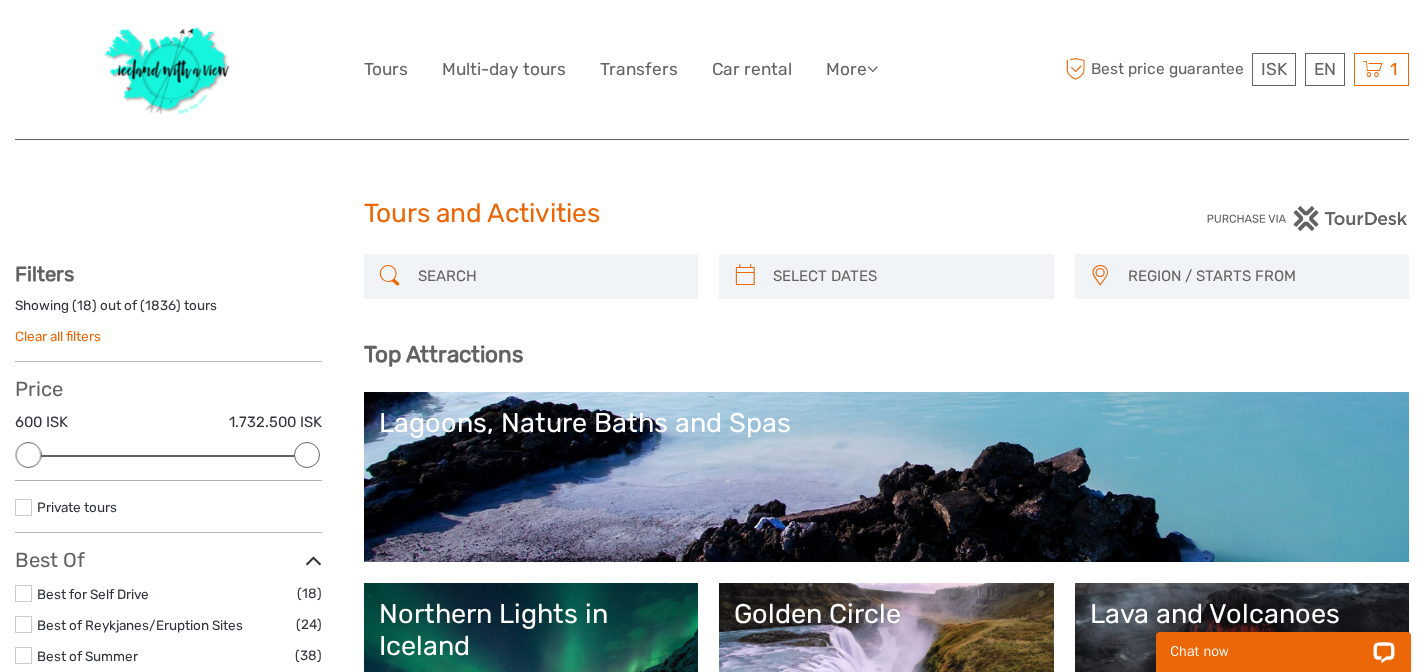 scroll, scrollTop: 0, scrollLeft: 0, axis: both 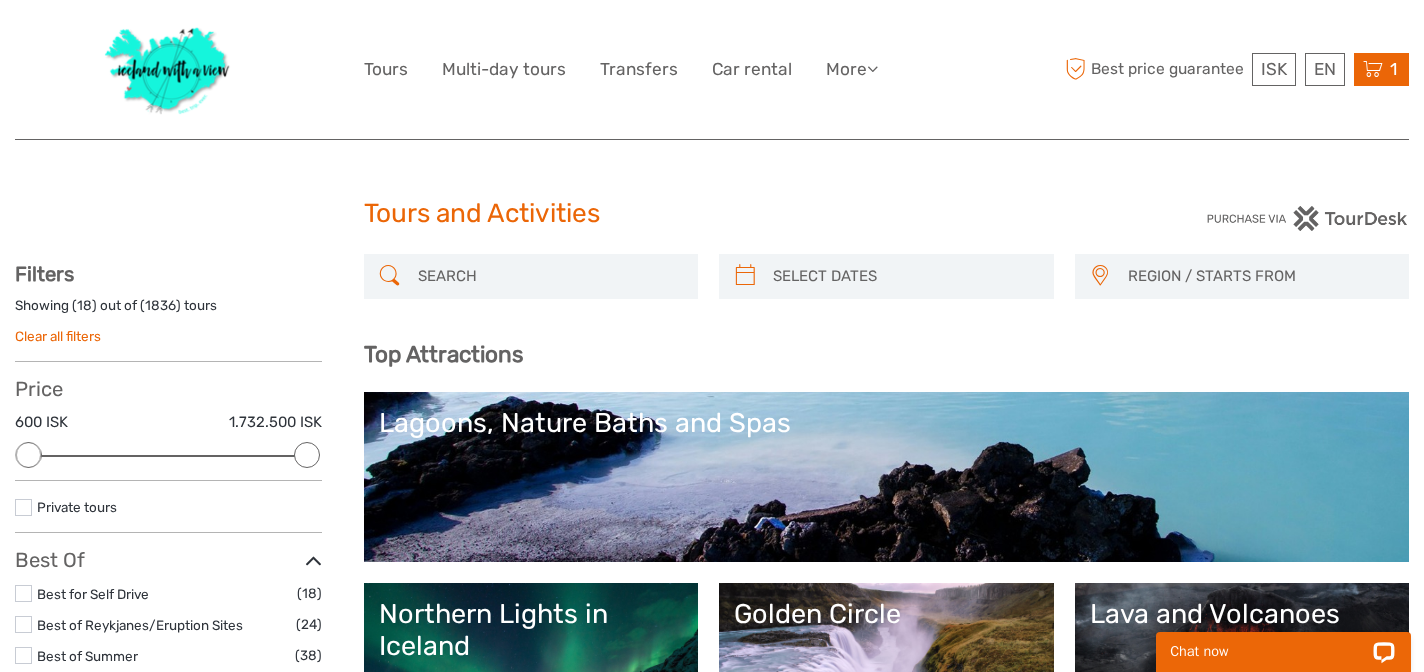 click on "1" at bounding box center (1393, 69) 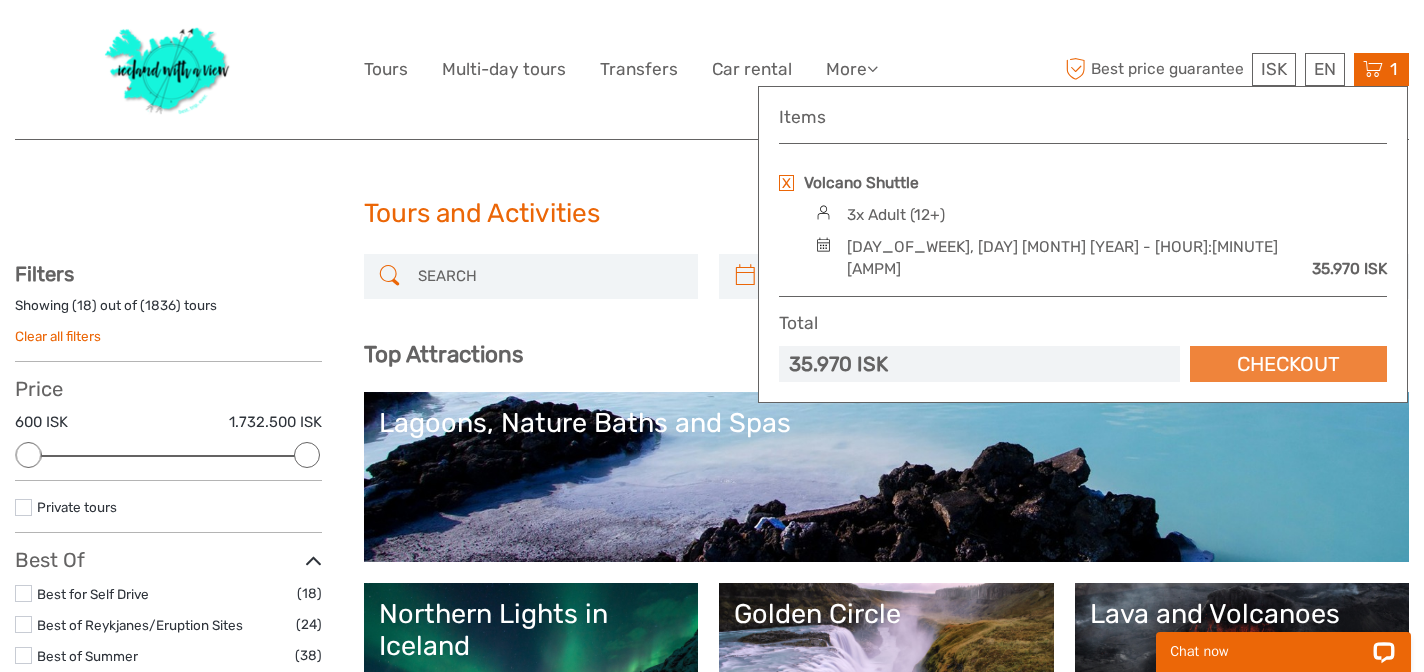click on "Checkout" at bounding box center [1288, 364] 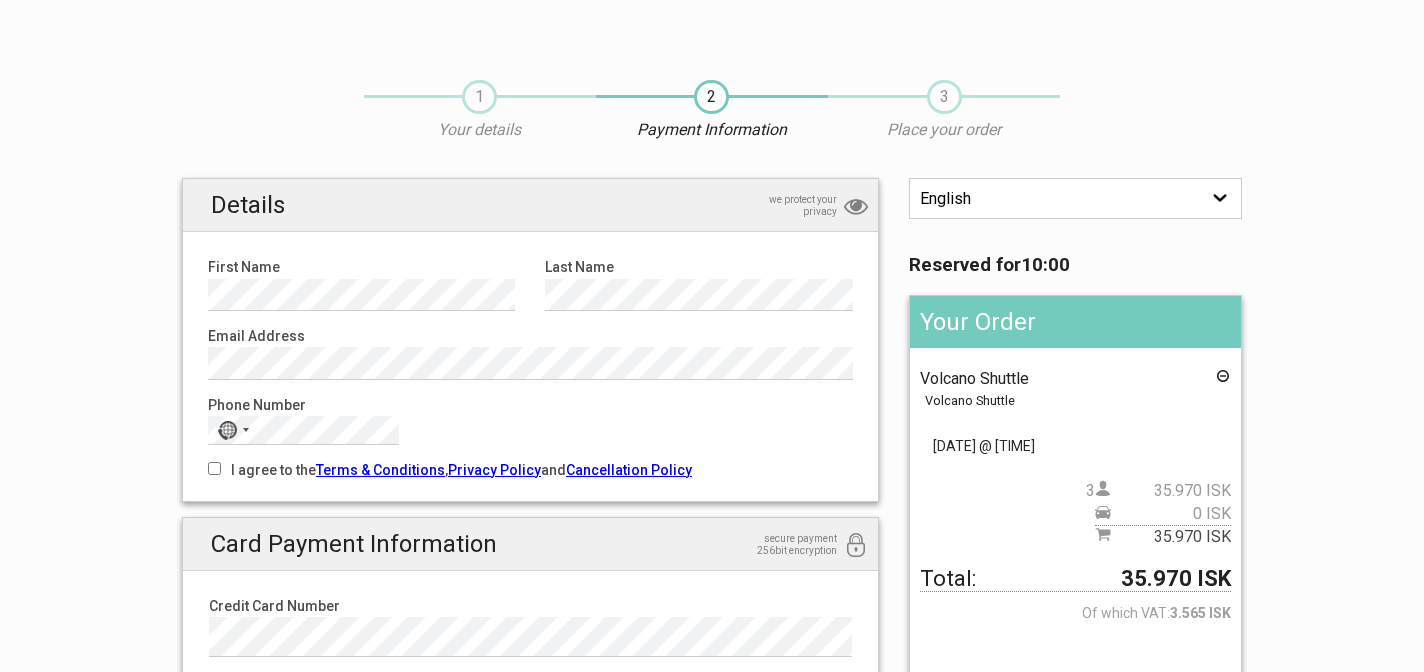 scroll, scrollTop: 0, scrollLeft: 0, axis: both 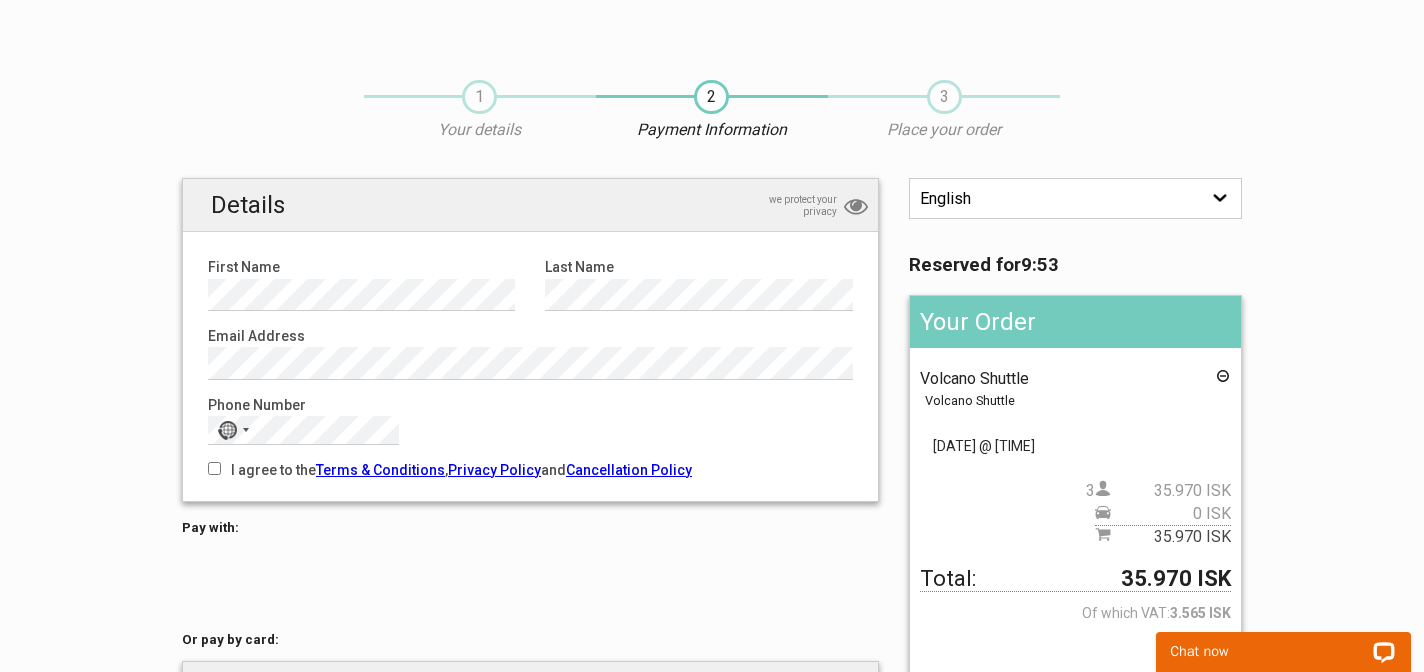 click on "First Name" at bounding box center (361, 267) 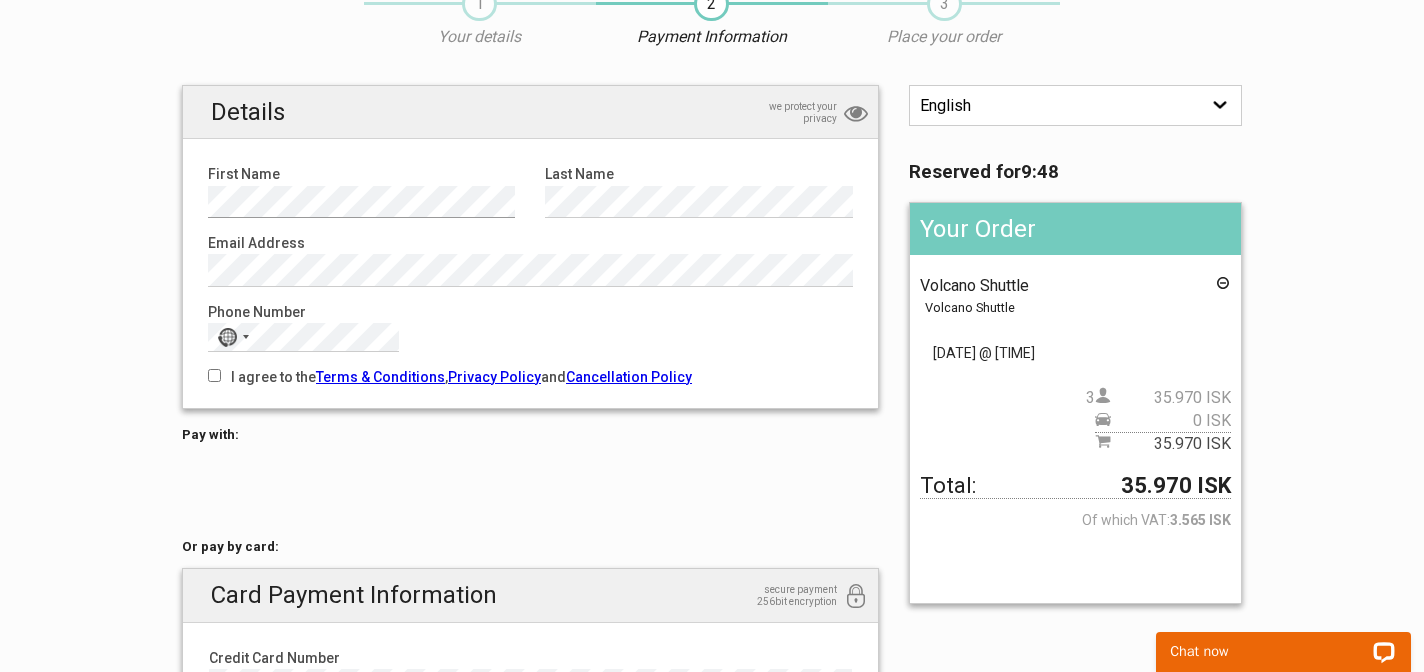 scroll, scrollTop: 0, scrollLeft: 0, axis: both 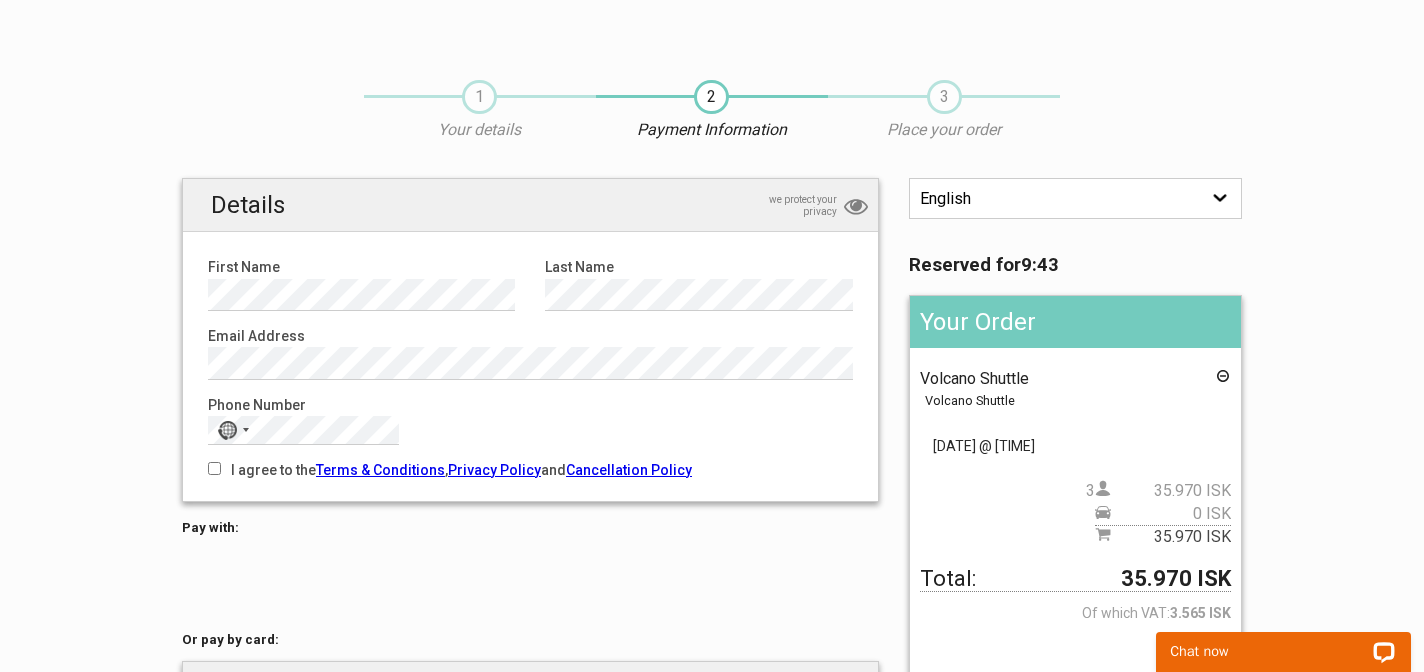 click on "I agree to the  Terms & Conditions ,  Privacy Policy  and  Cancellation Policy" at bounding box center [530, 470] 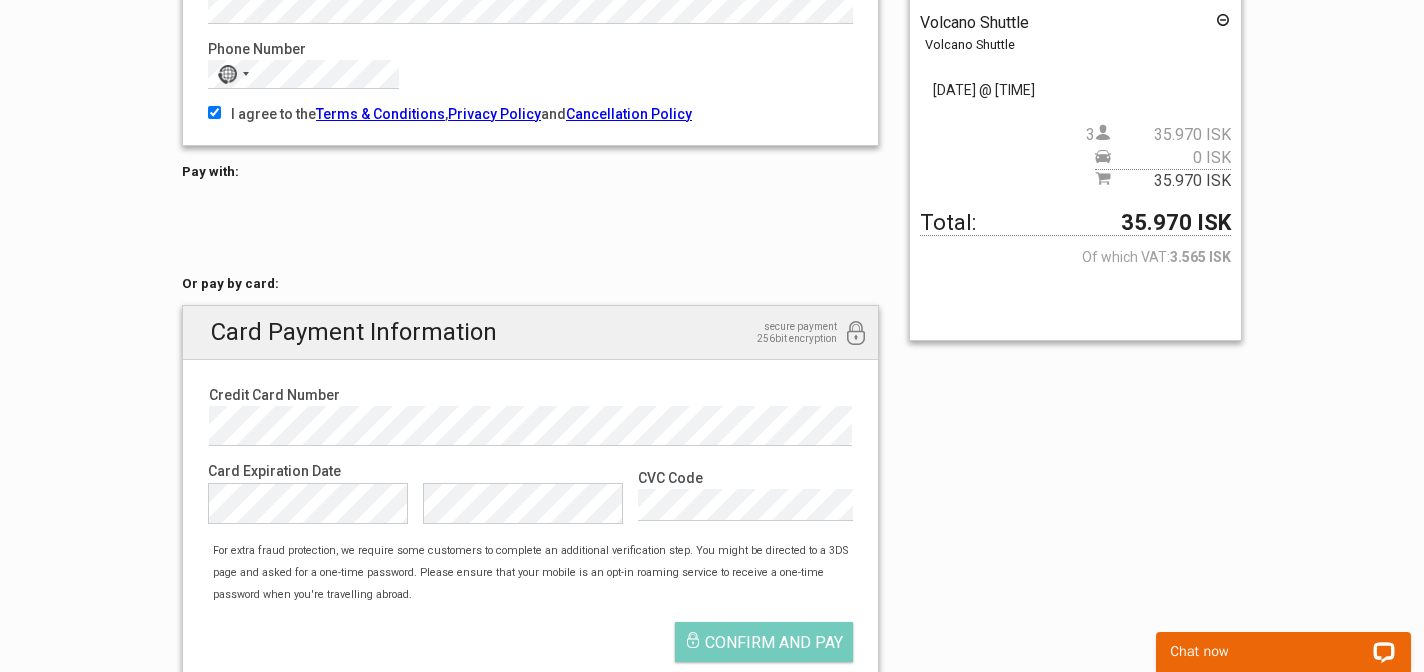 scroll, scrollTop: 359, scrollLeft: 0, axis: vertical 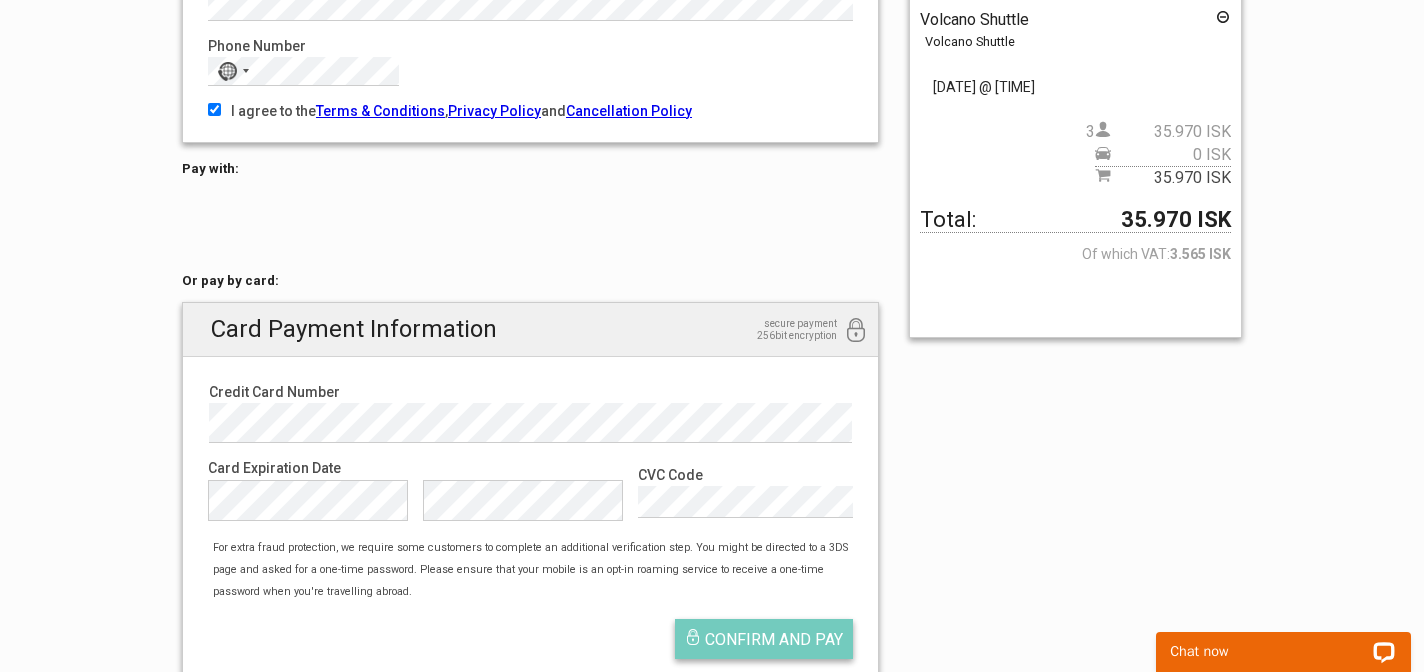 click on "Confirm and pay" at bounding box center [774, 639] 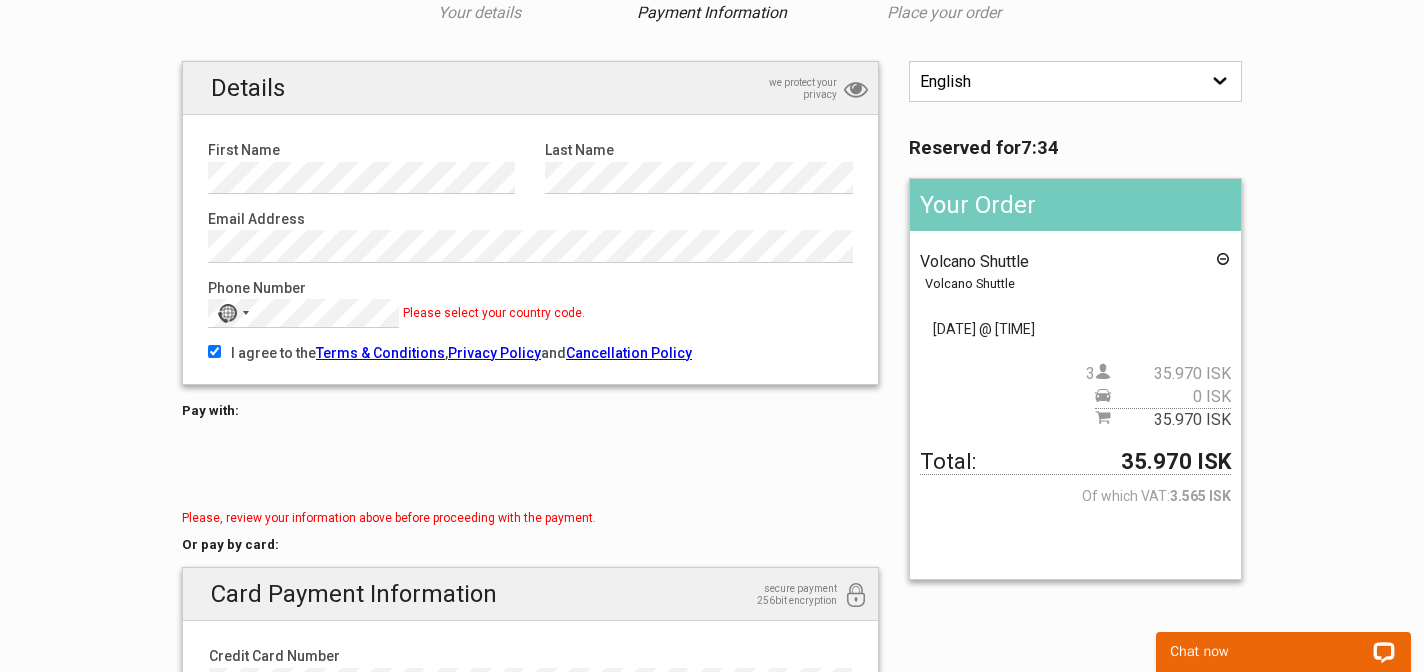 scroll, scrollTop: 106, scrollLeft: 0, axis: vertical 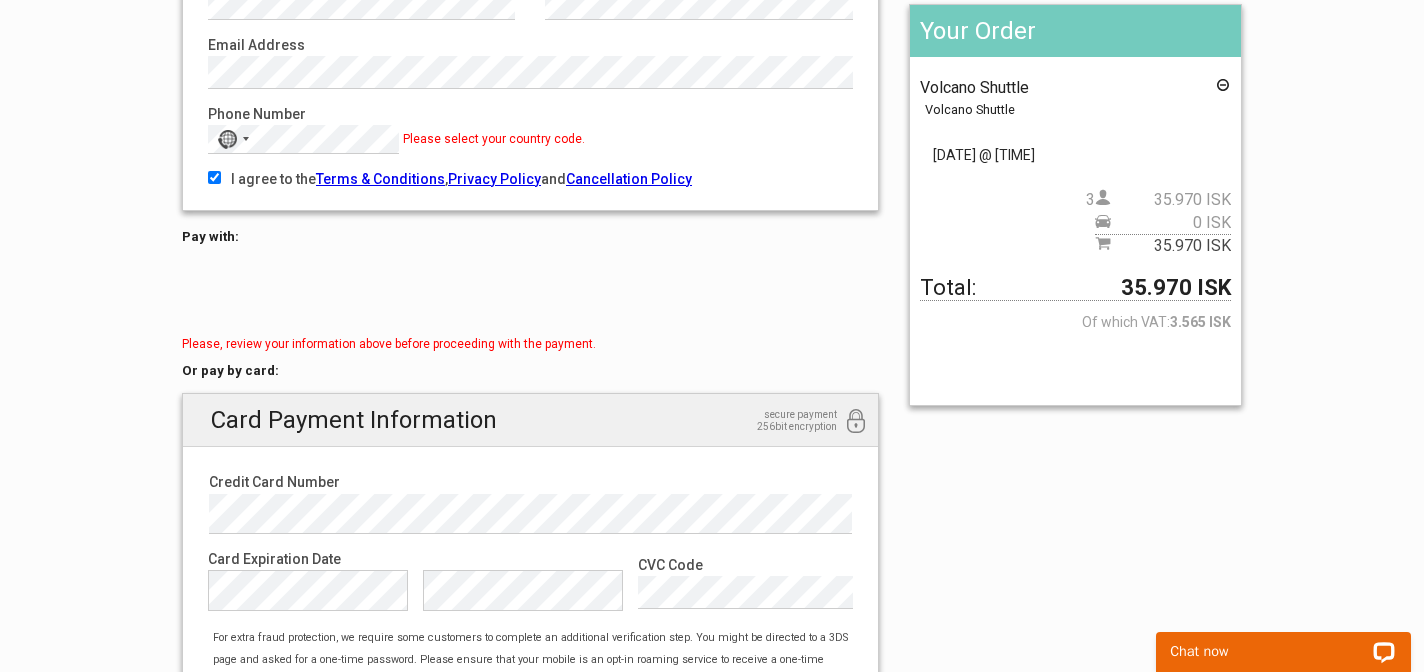 click on "1
Your details
2
Payment Information
3
Place your order
English
Español
Deutsch
Reserved for  [TIME]
Your Order
Volcano Shuttle
Volcano Shuttle
Select an option
REMOVE PICKUP
[DATE] @ [TIME]
3   35.970 ISK
0 ISK
35.970 ISK
Total:  35.970 ISK
Of which VAT:    3.565 ISK
Gift Card:
Outstanding amount:" at bounding box center [712, 296] 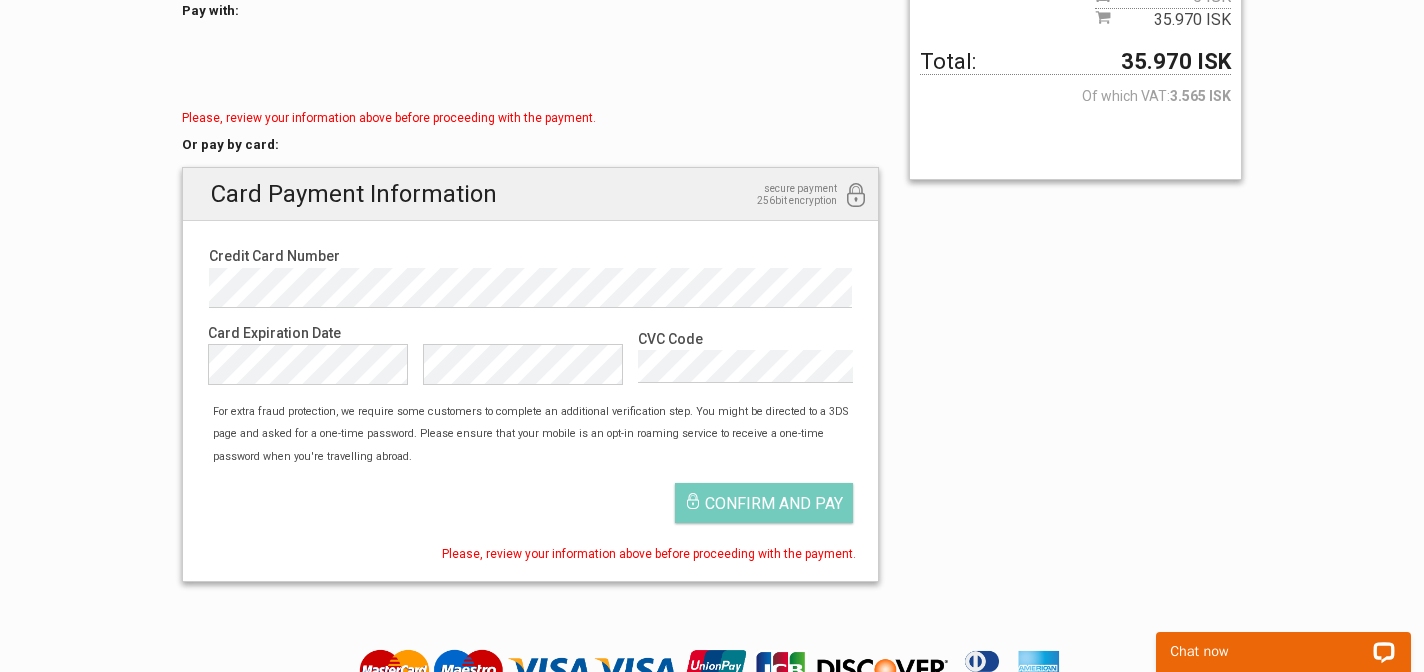 scroll, scrollTop: 513, scrollLeft: 0, axis: vertical 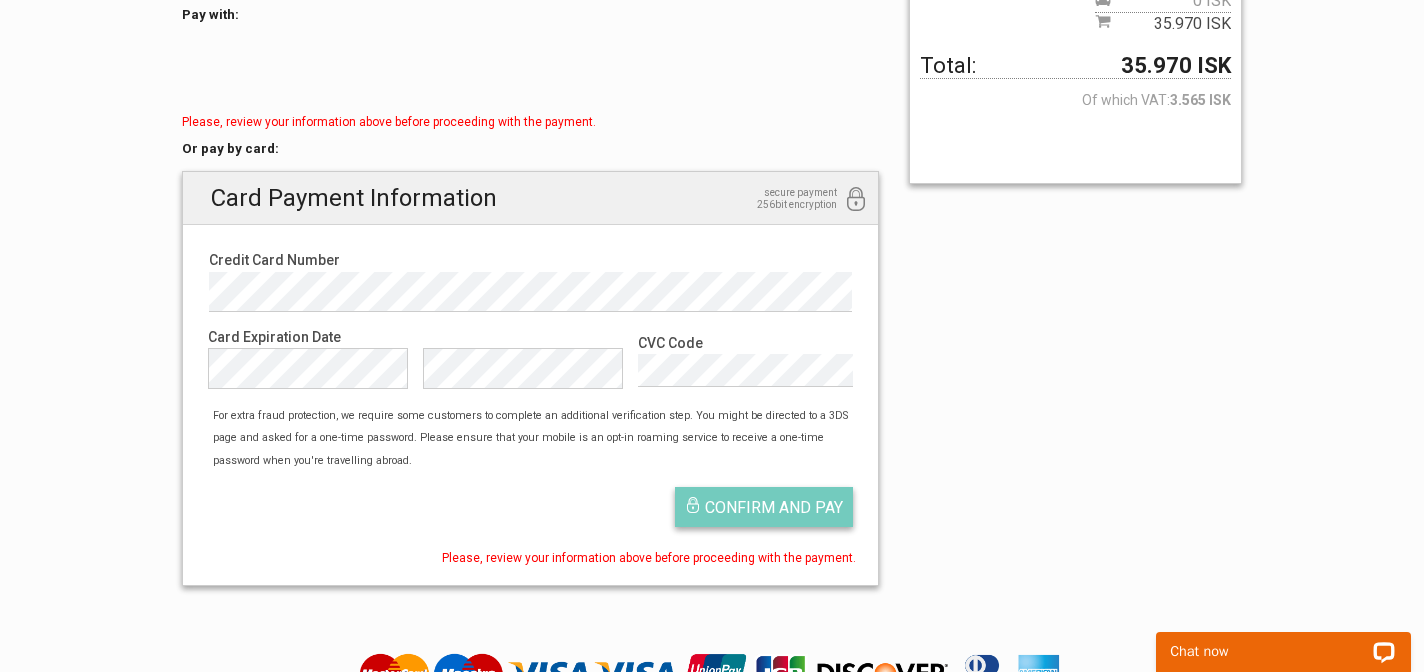 click on "Confirm and pay" at bounding box center (764, 507) 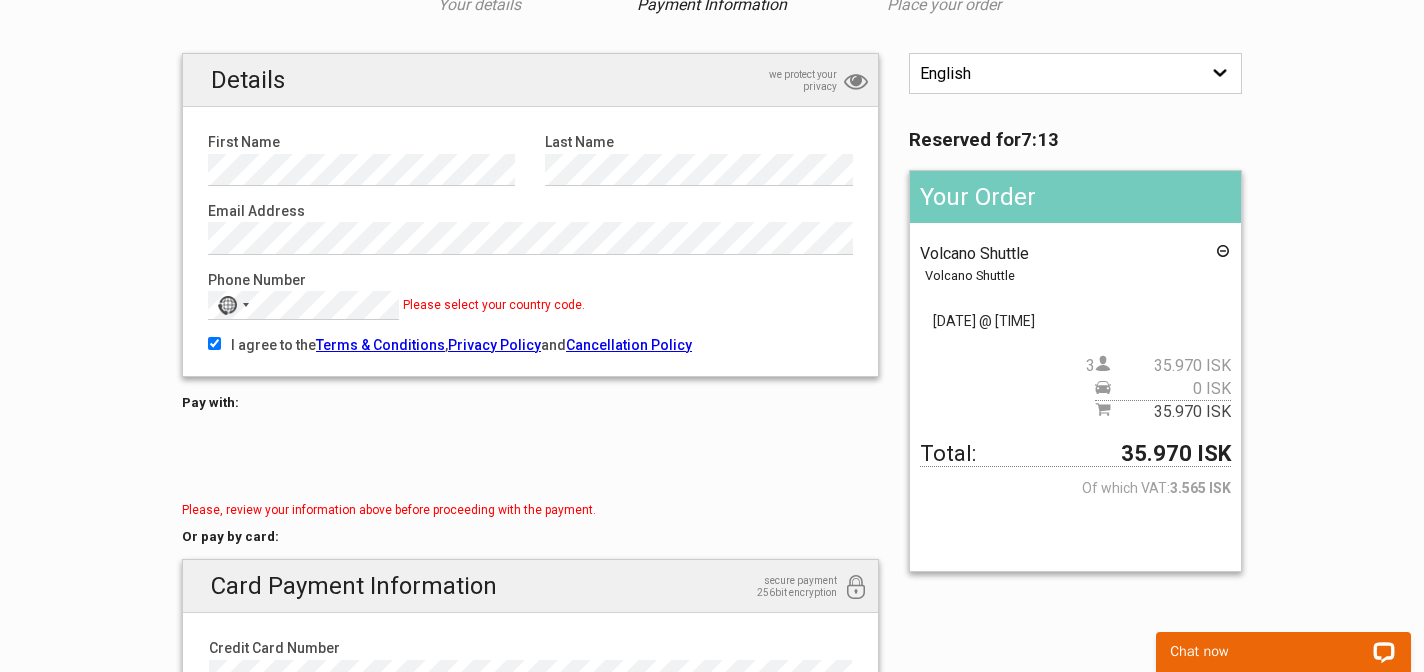 scroll, scrollTop: 126, scrollLeft: 0, axis: vertical 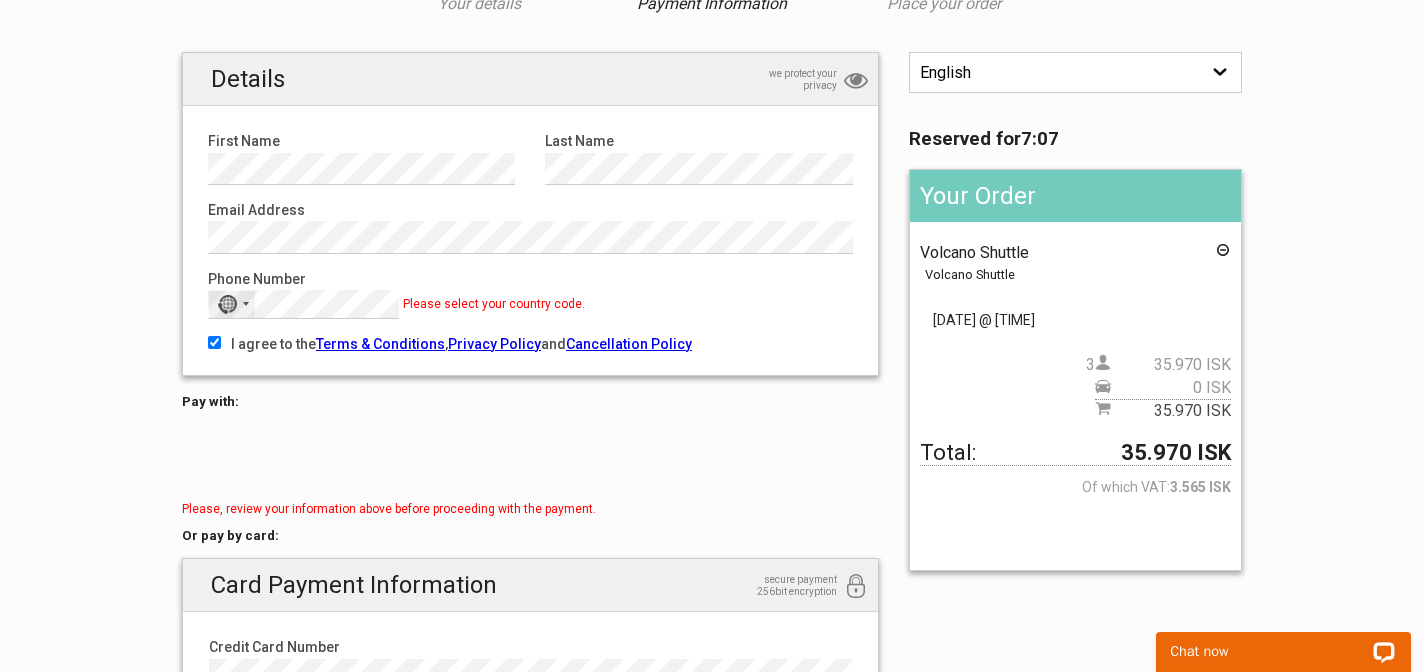 click at bounding box center [246, 304] 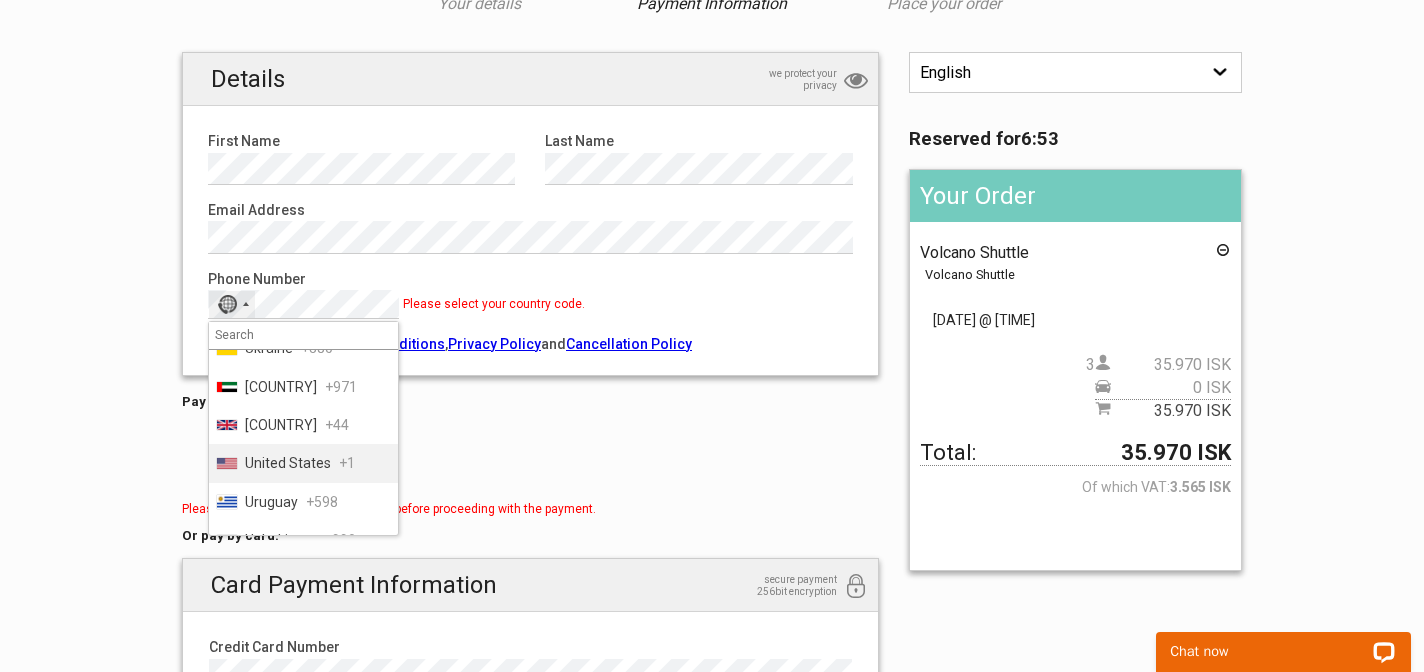scroll, scrollTop: 9309, scrollLeft: 0, axis: vertical 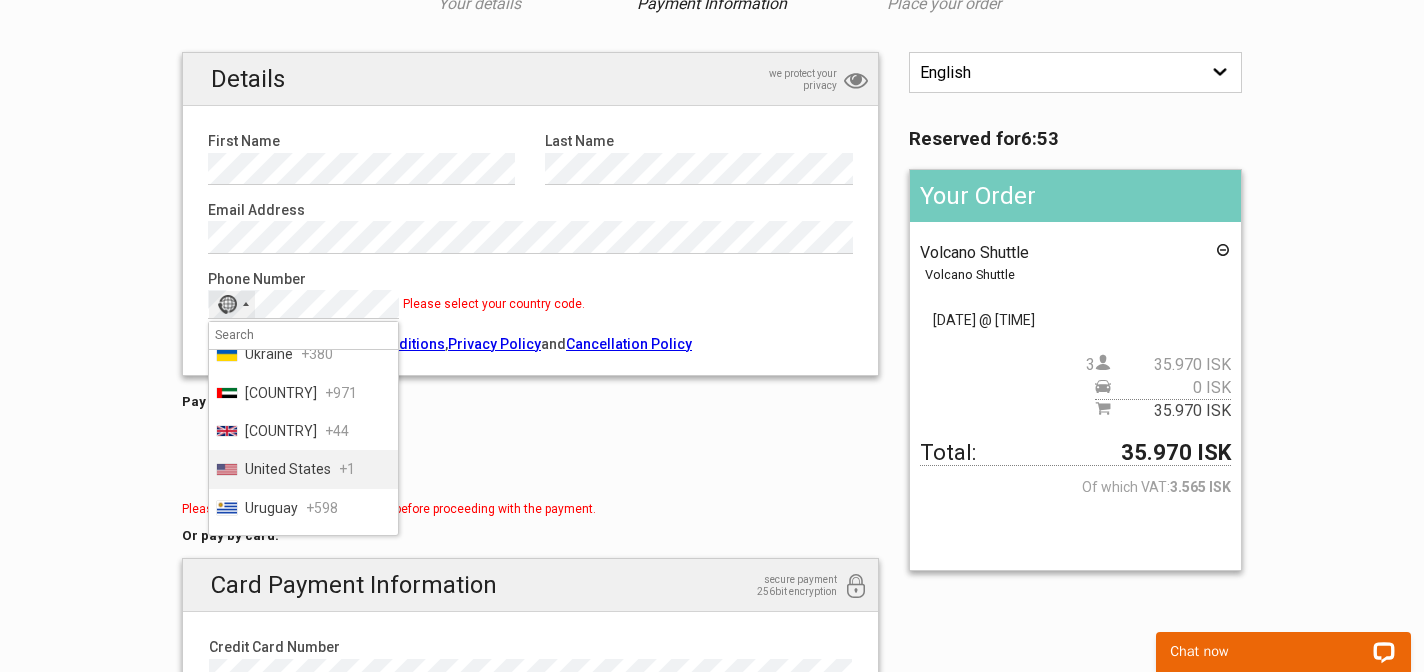 click on "United States" at bounding box center [288, 469] 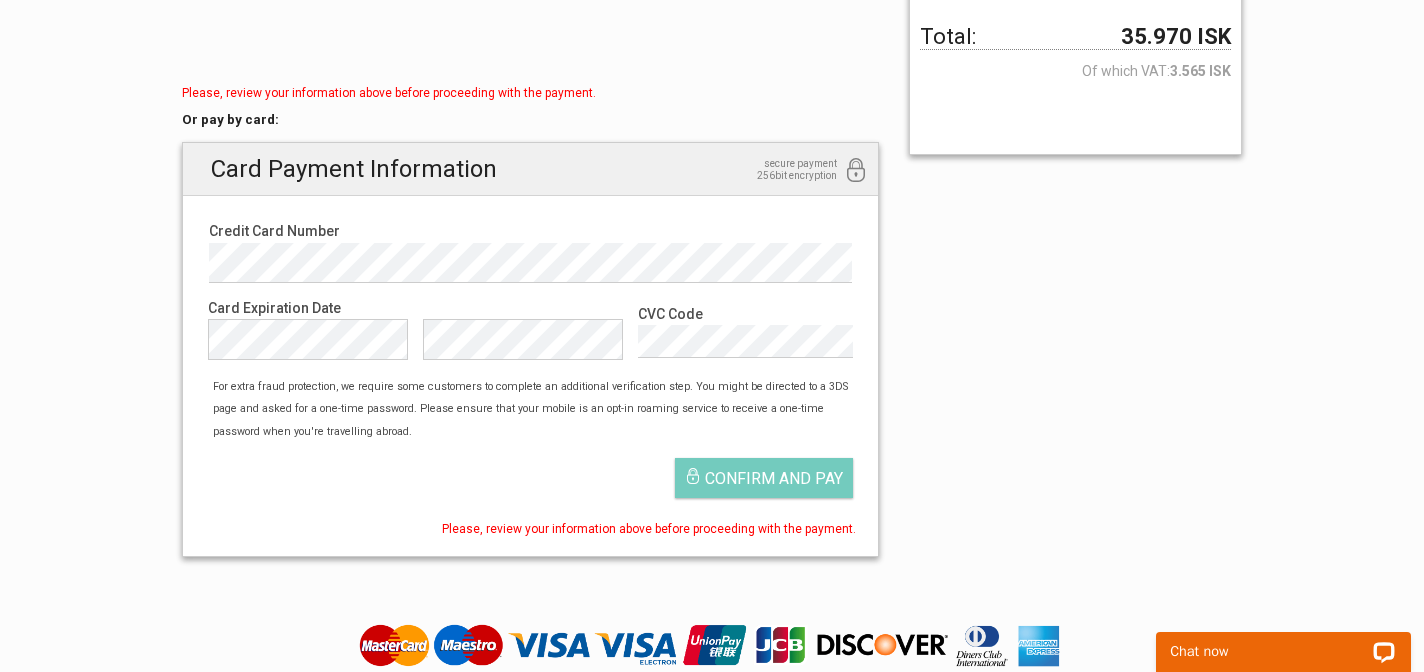 scroll, scrollTop: 621, scrollLeft: 0, axis: vertical 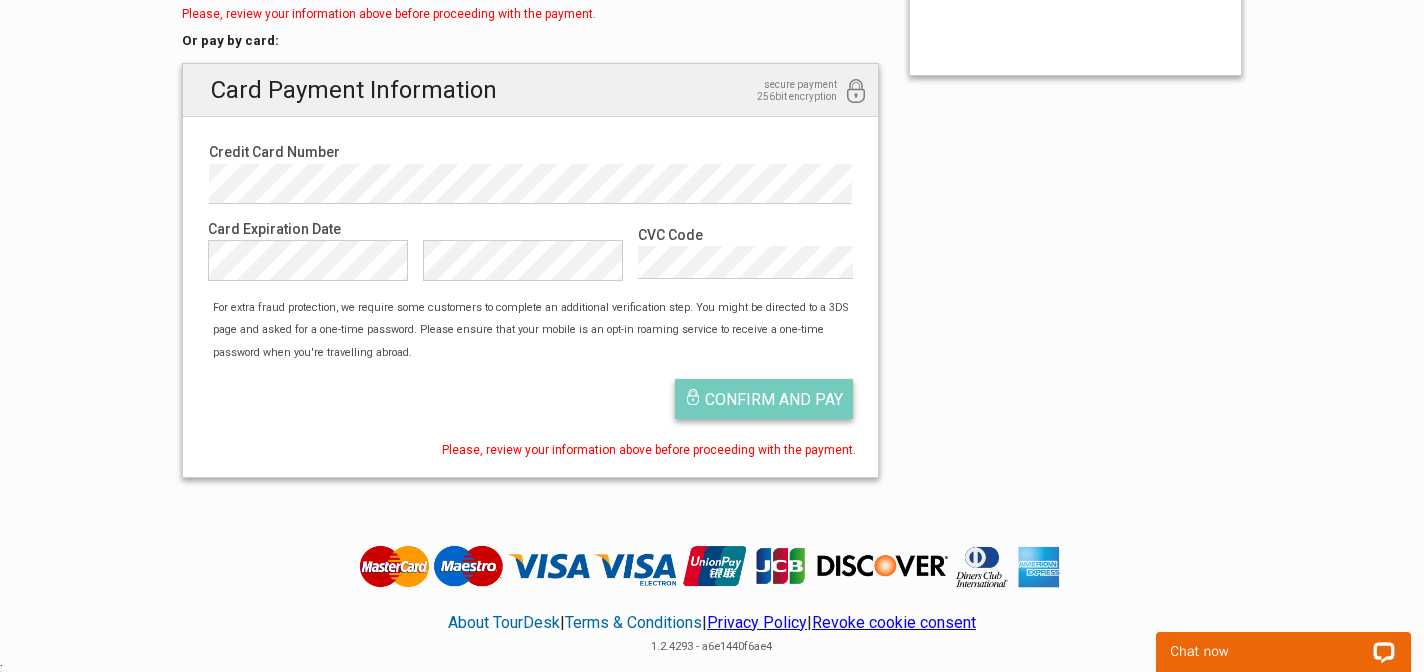 click on "Confirm and pay" at bounding box center (774, 399) 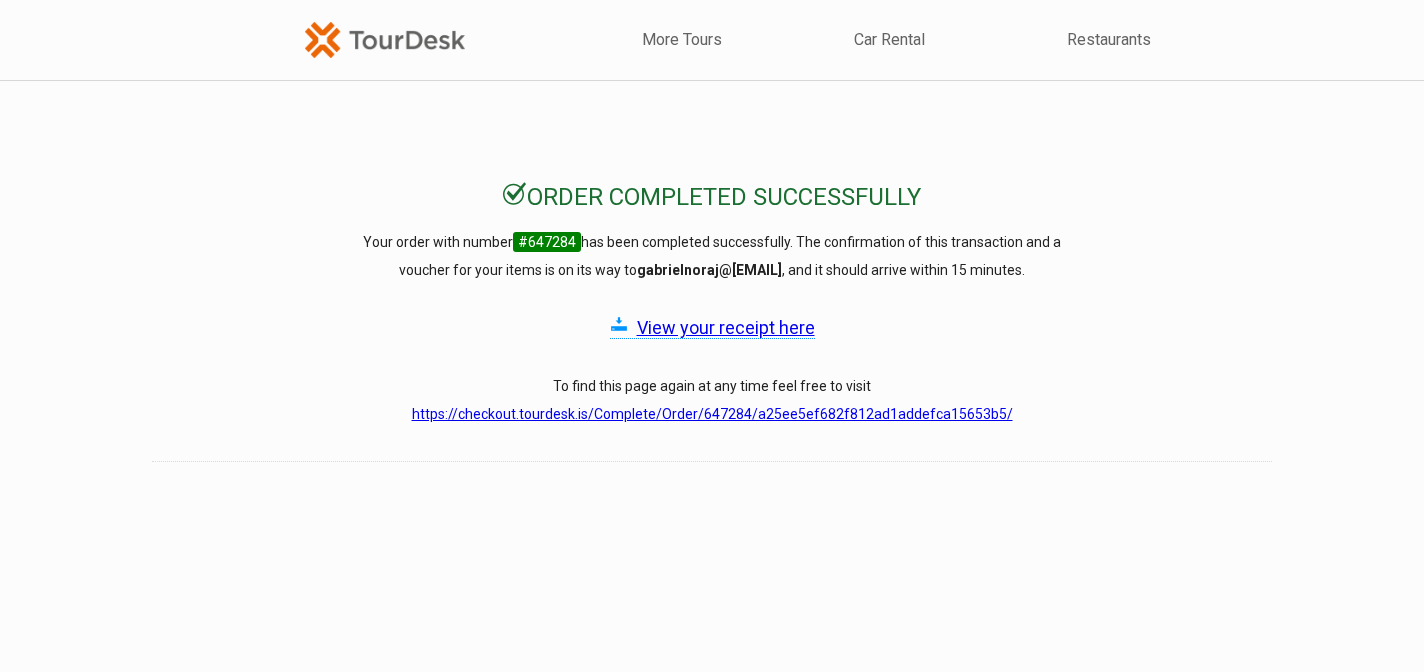 scroll, scrollTop: 0, scrollLeft: 0, axis: both 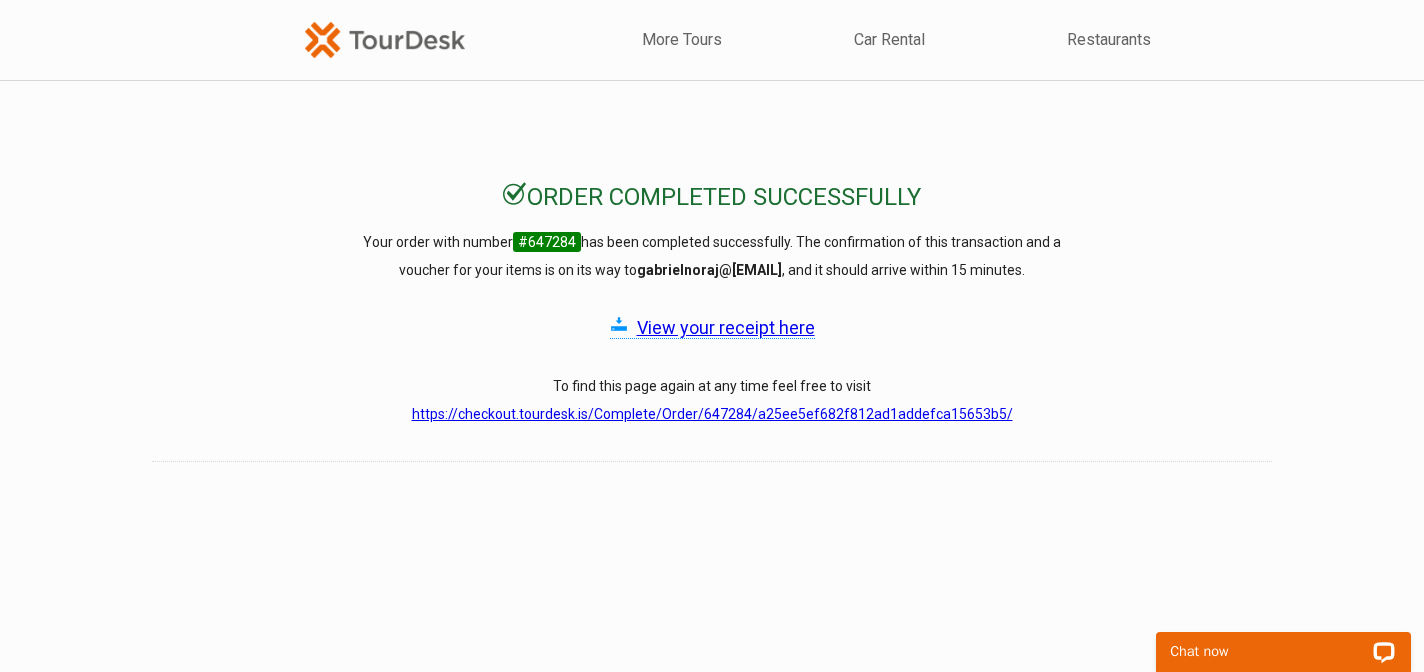 click on "View your receipt here" at bounding box center [726, 327] 